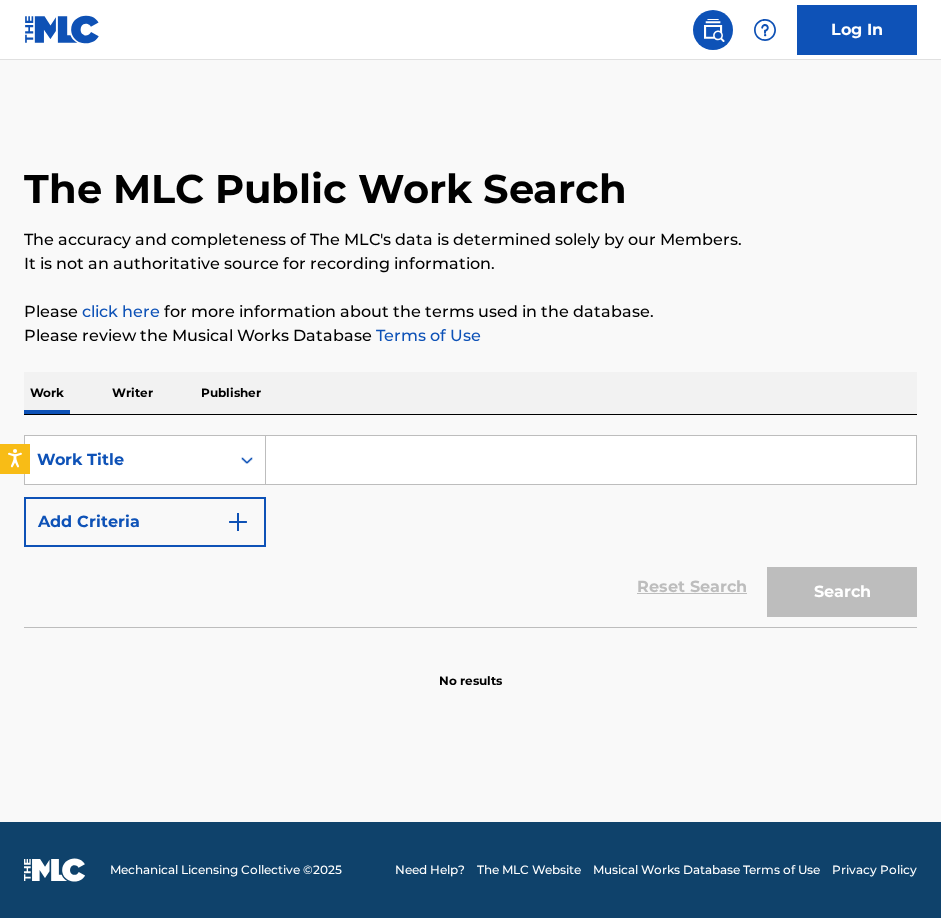 scroll, scrollTop: 0, scrollLeft: 0, axis: both 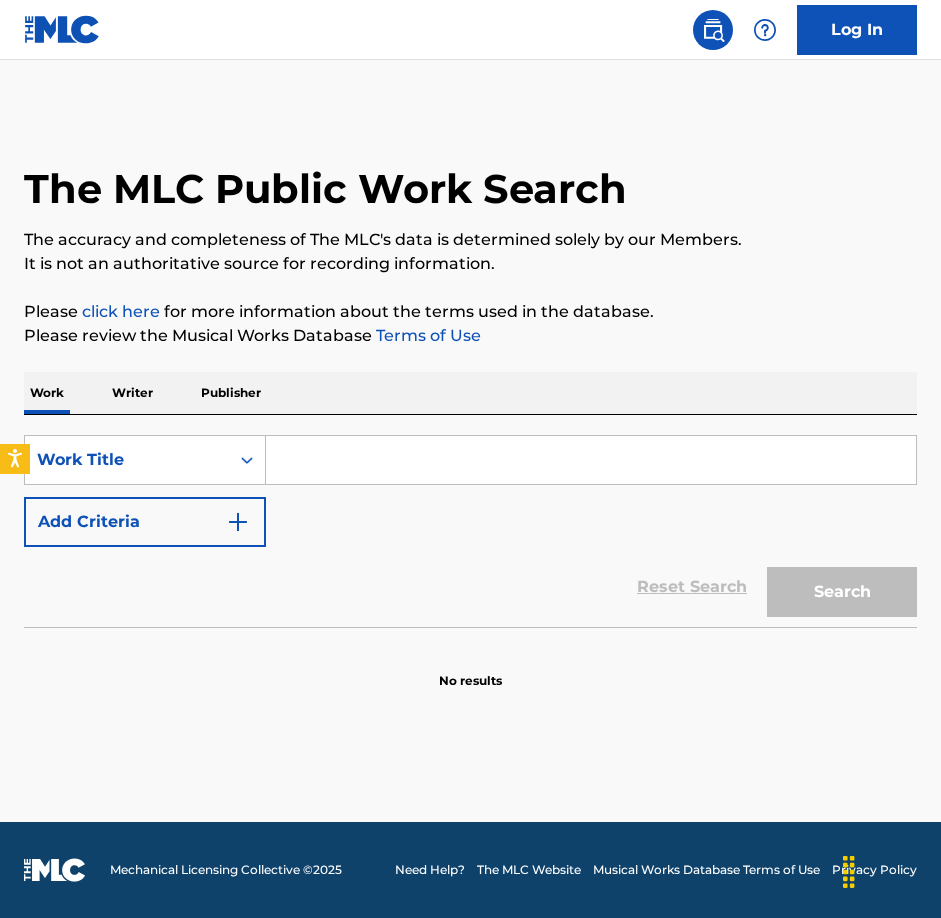 click on "Writer" at bounding box center (132, 393) 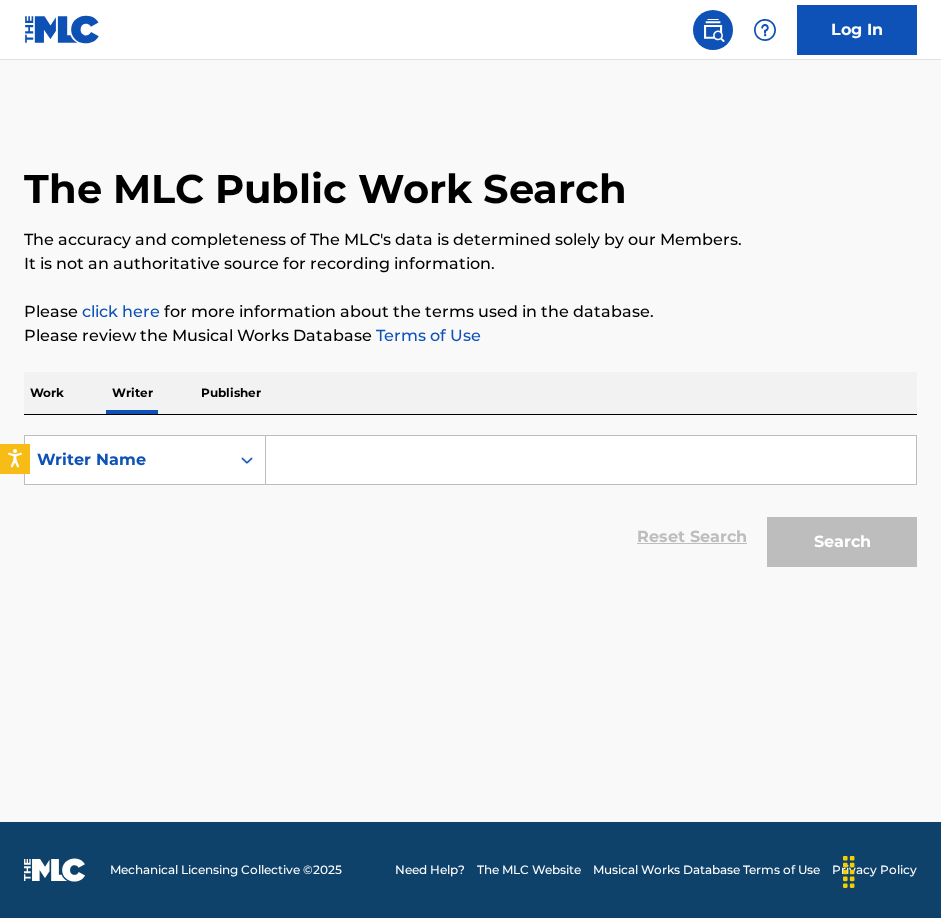 drag, startPoint x: 376, startPoint y: 444, endPoint x: 588, endPoint y: 521, distance: 225.55043 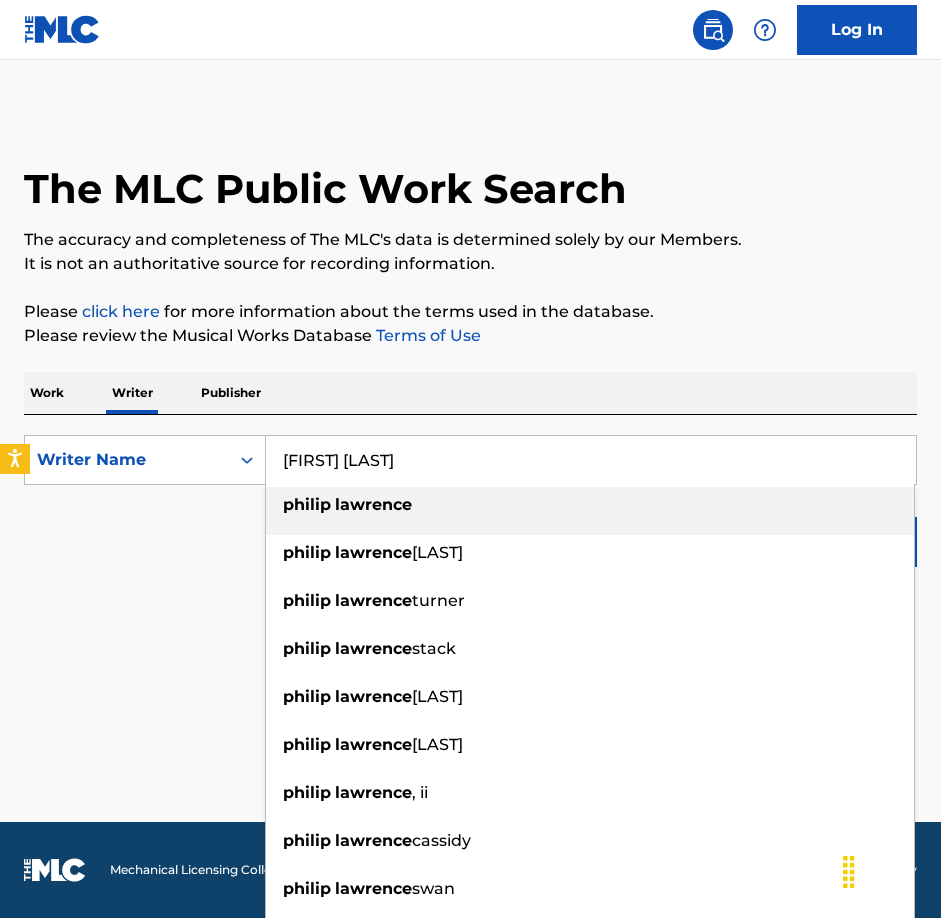 click on "philip   lawrence" at bounding box center [590, 511] 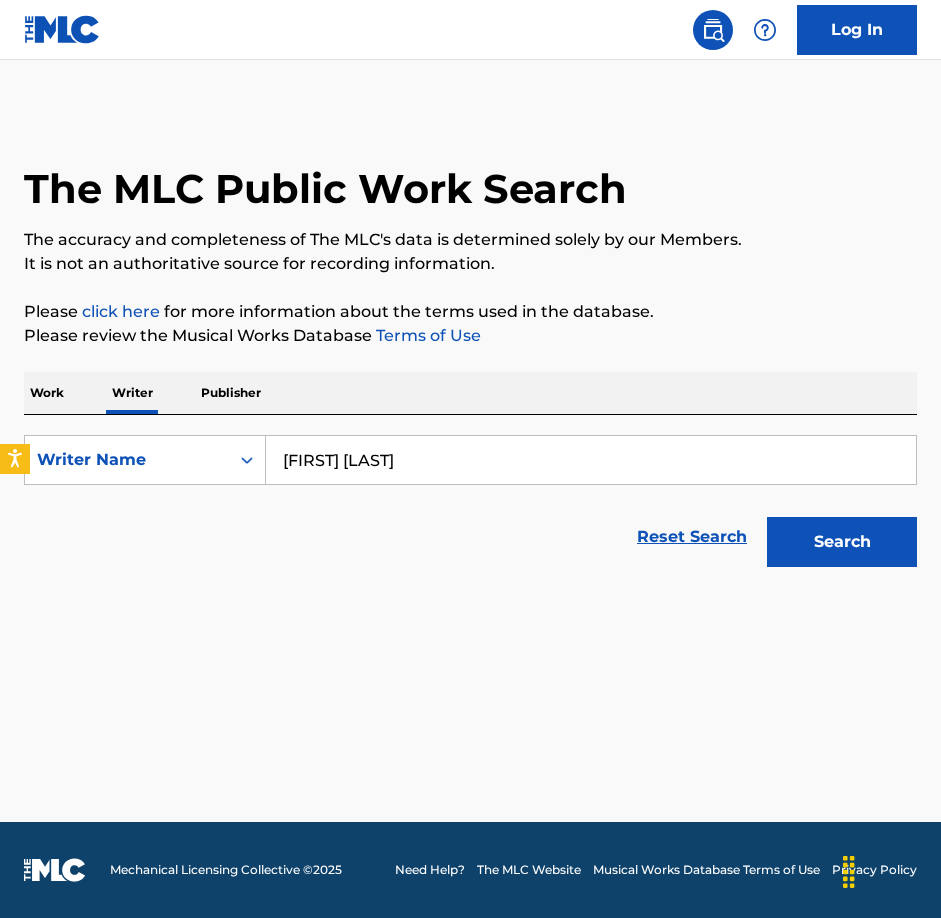 click on "Search" at bounding box center [837, 537] 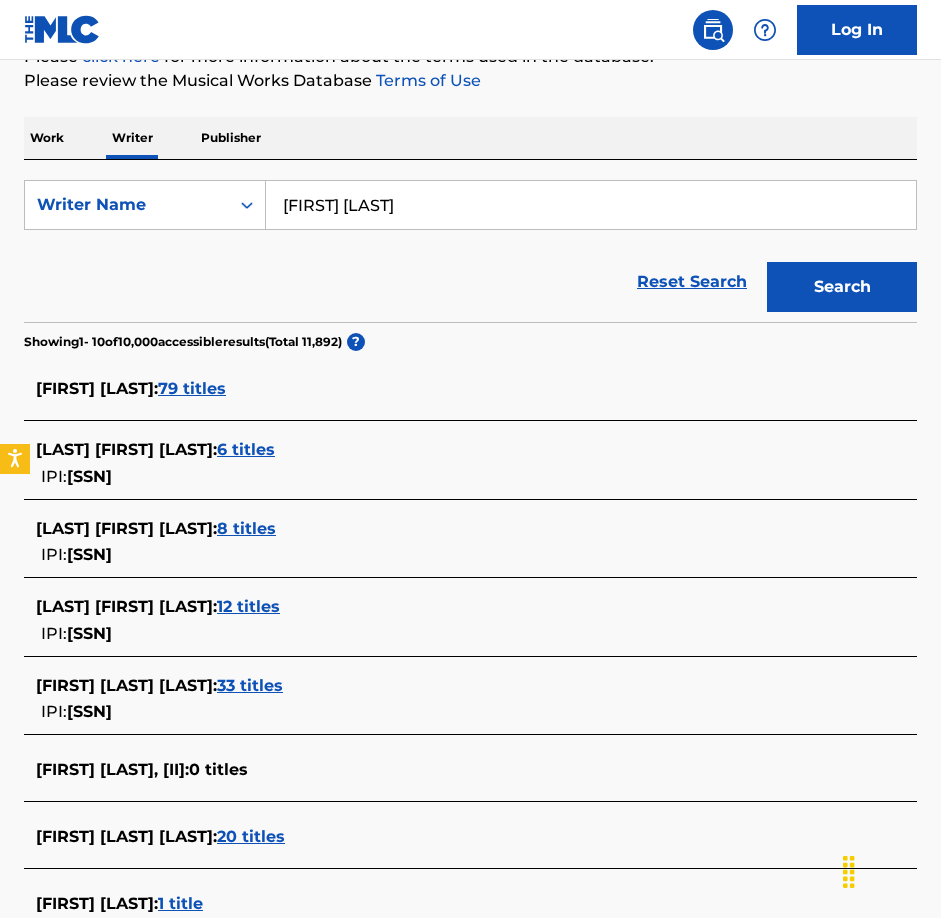 scroll, scrollTop: 297, scrollLeft: 0, axis: vertical 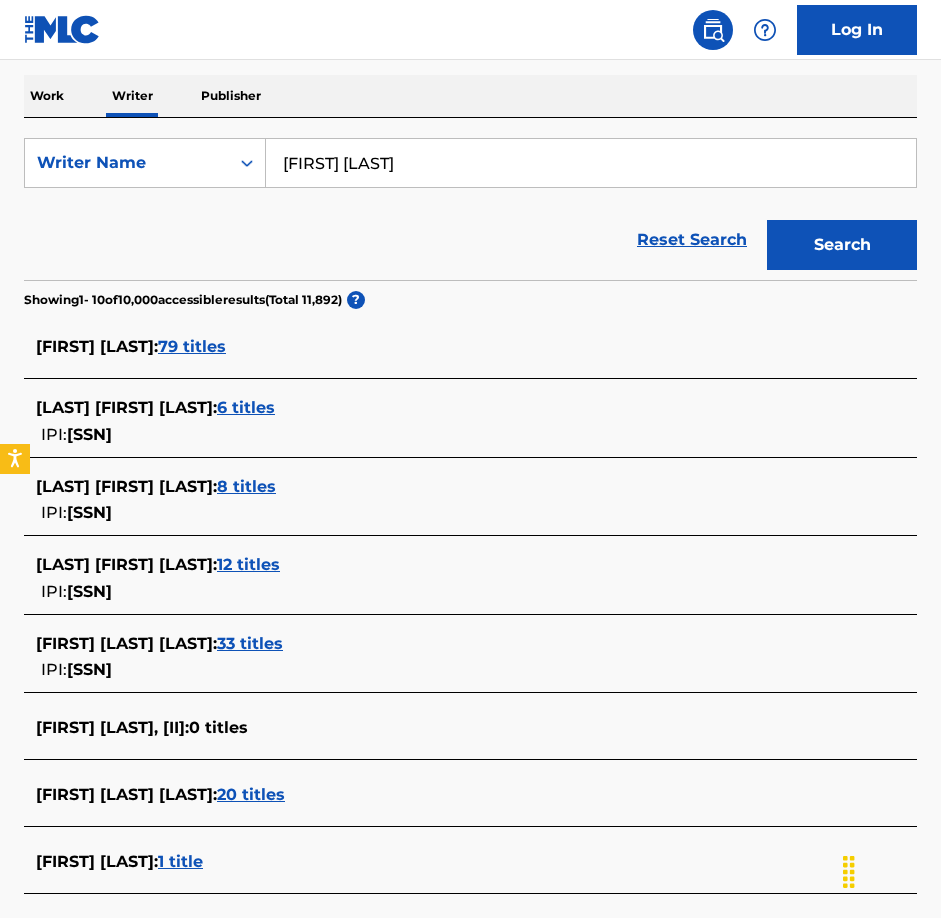 click on "79 titles" at bounding box center (192, 346) 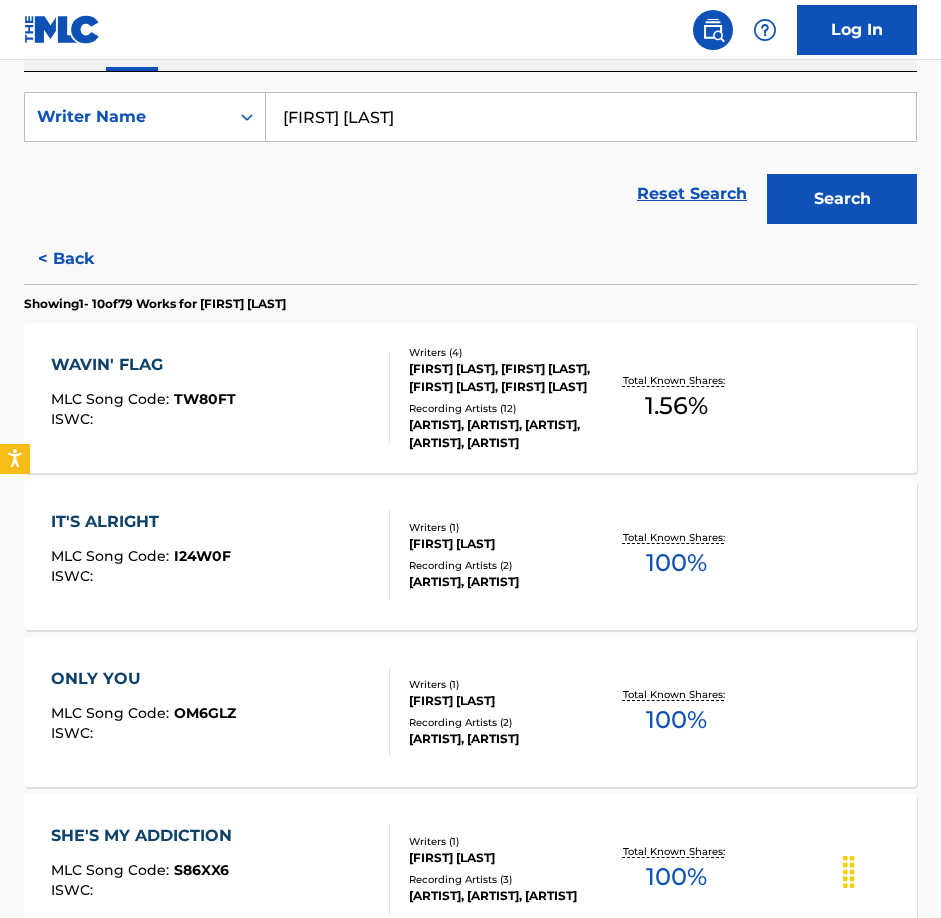 scroll, scrollTop: 367, scrollLeft: 0, axis: vertical 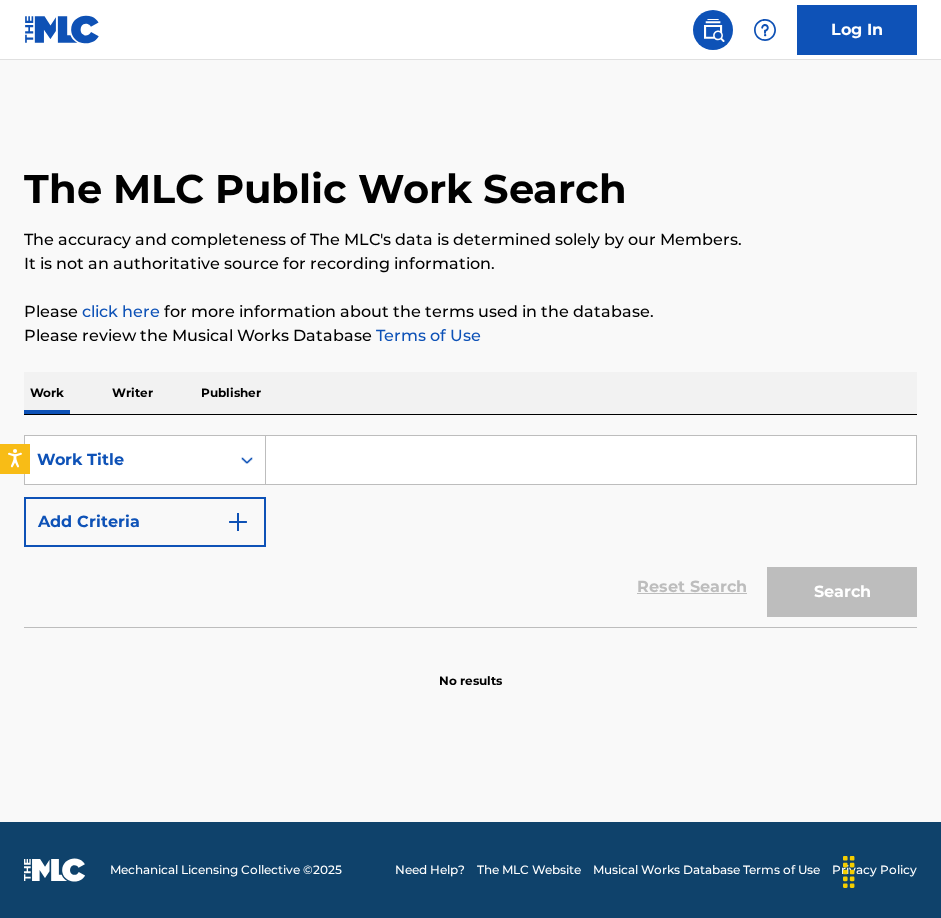 click on "Work Writer Publisher" at bounding box center (470, 393) 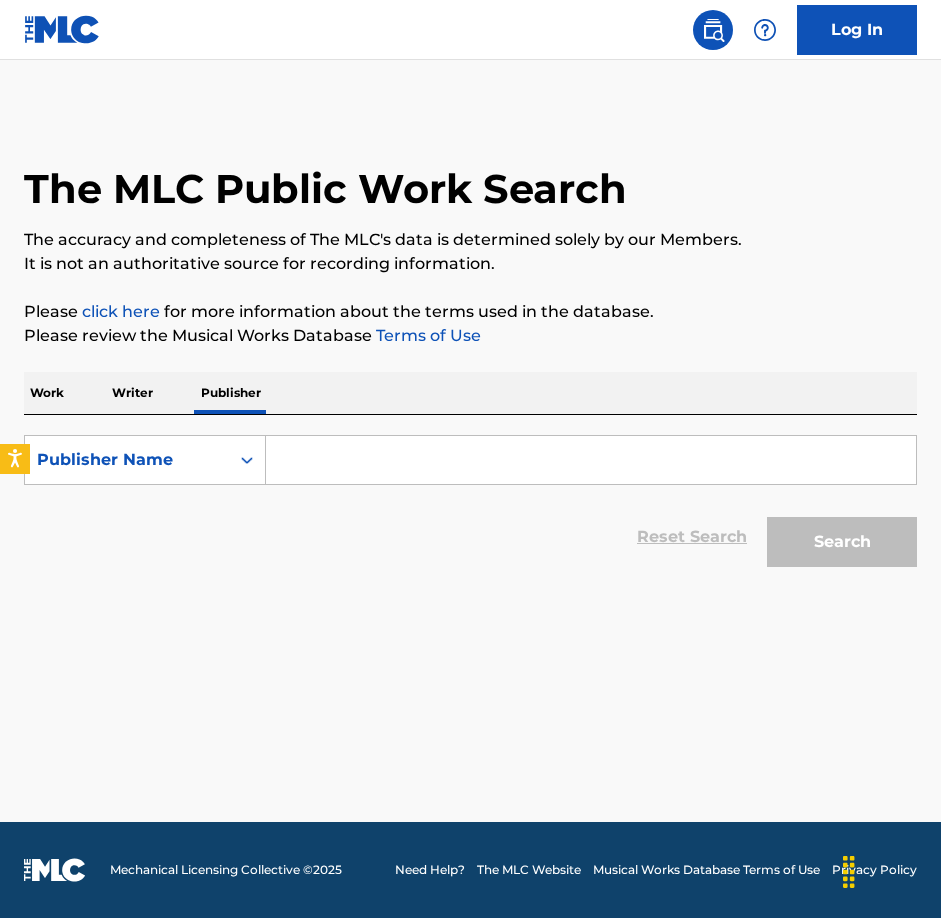 click at bounding box center [591, 460] 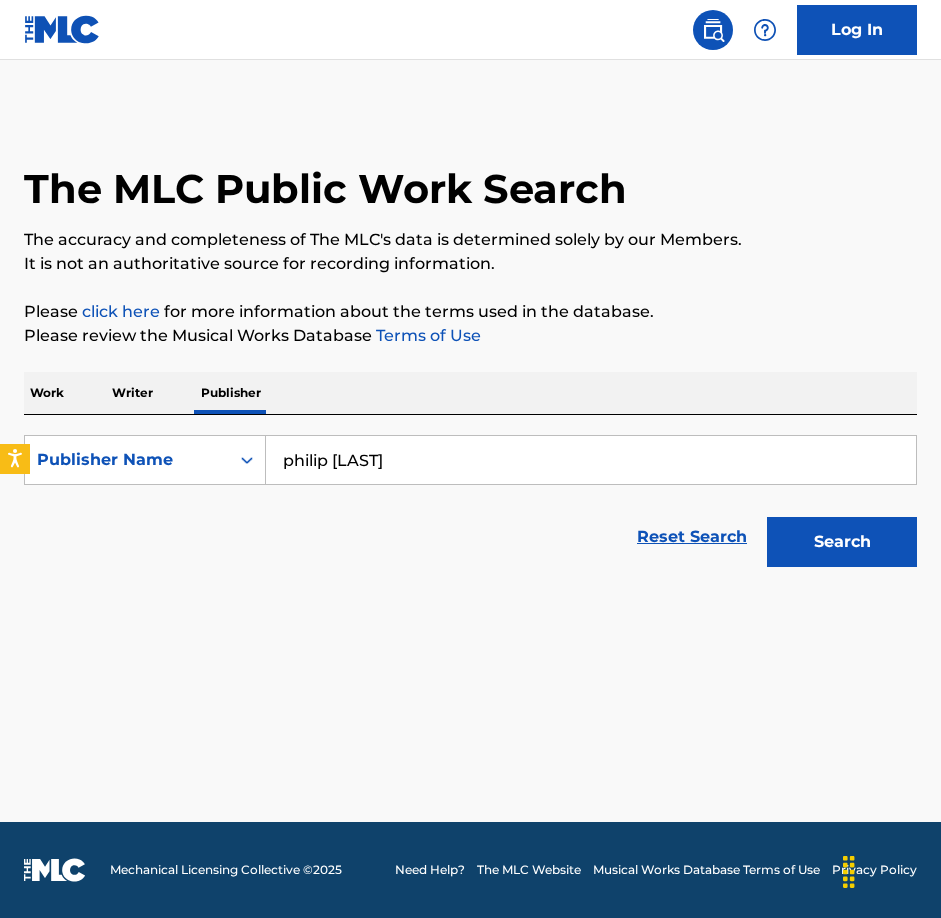 type on "philip [LAST]" 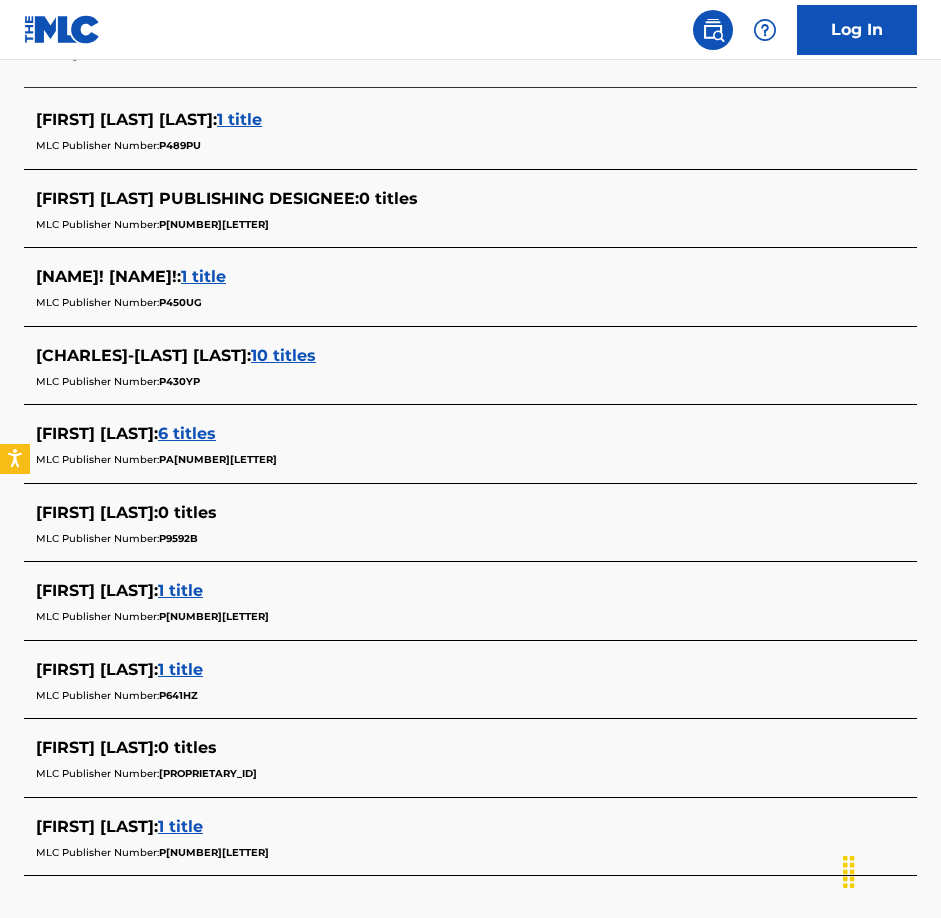 scroll, scrollTop: 0, scrollLeft: 0, axis: both 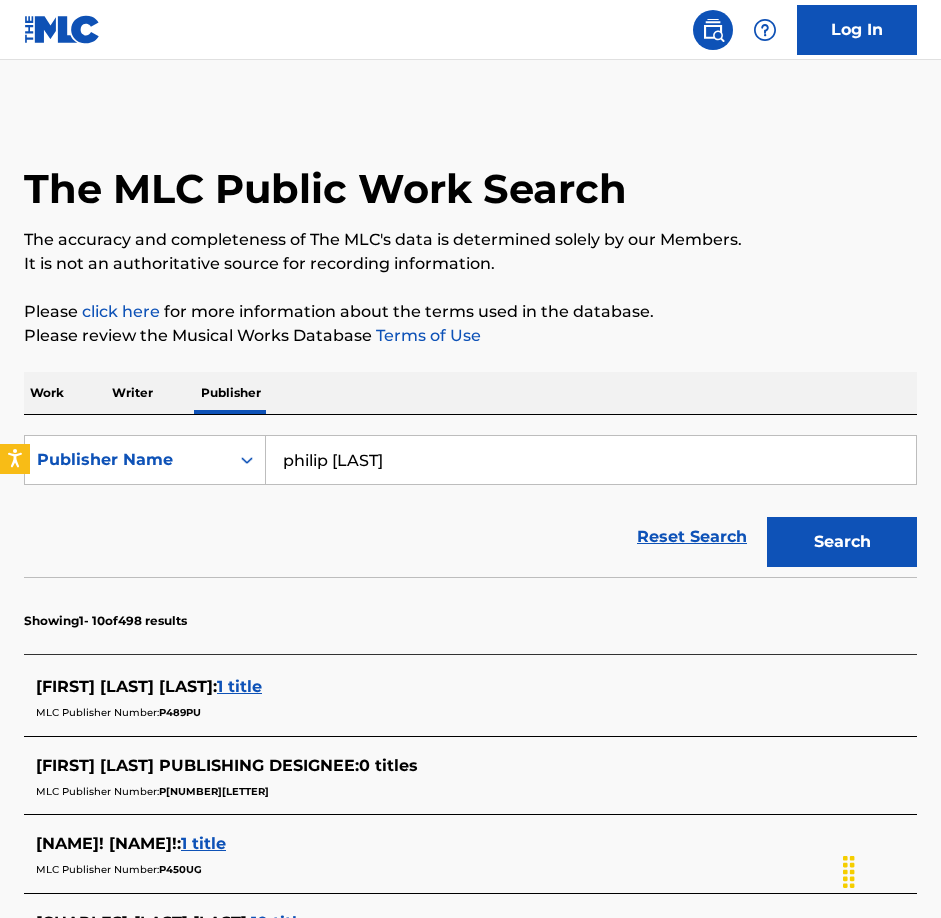 click on "Work" at bounding box center (47, 393) 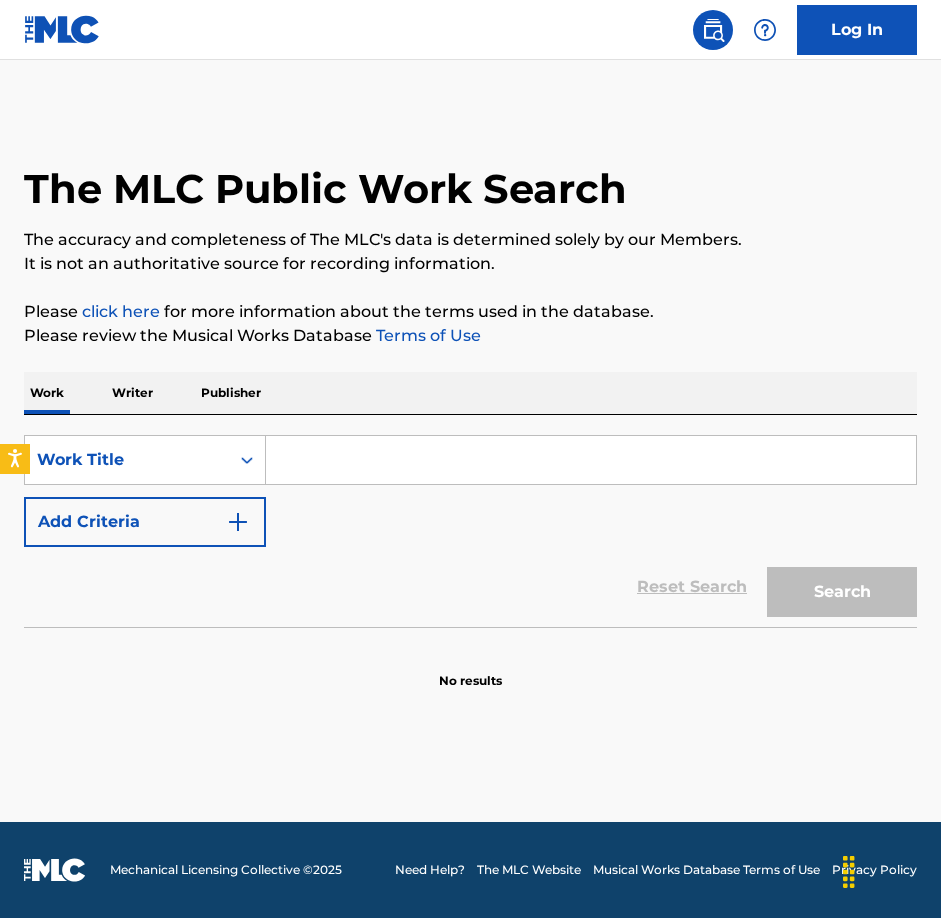 click at bounding box center [591, 460] 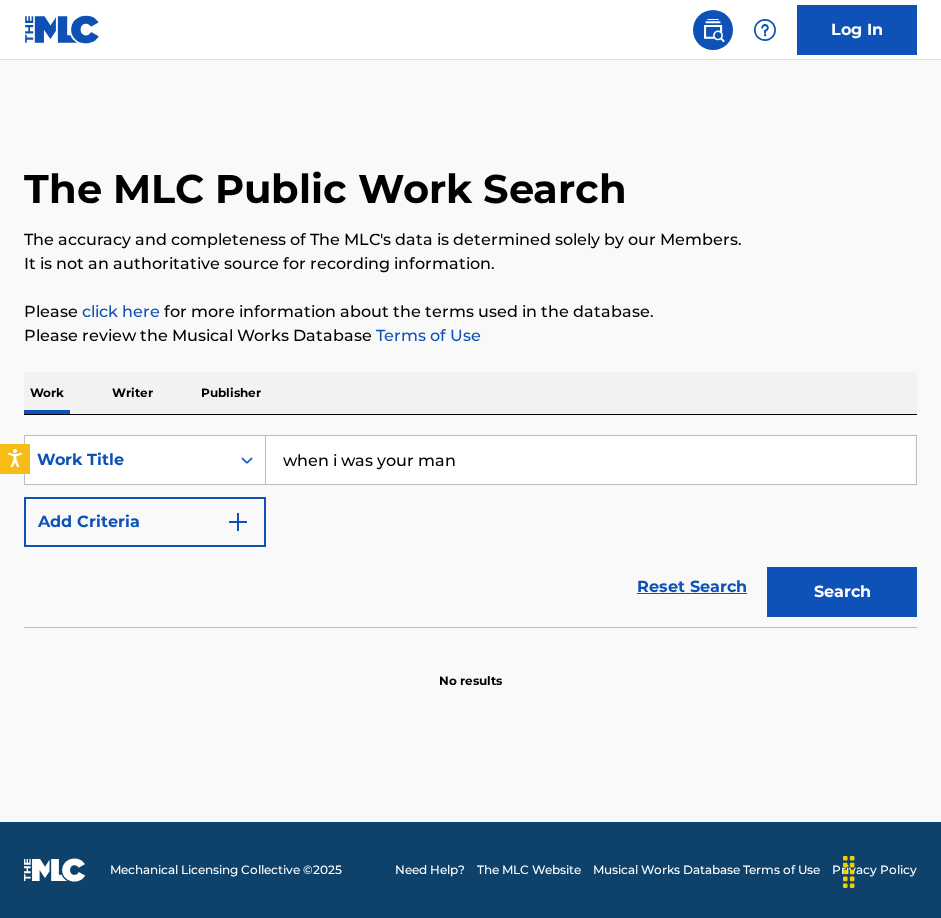 type on "when i was your man" 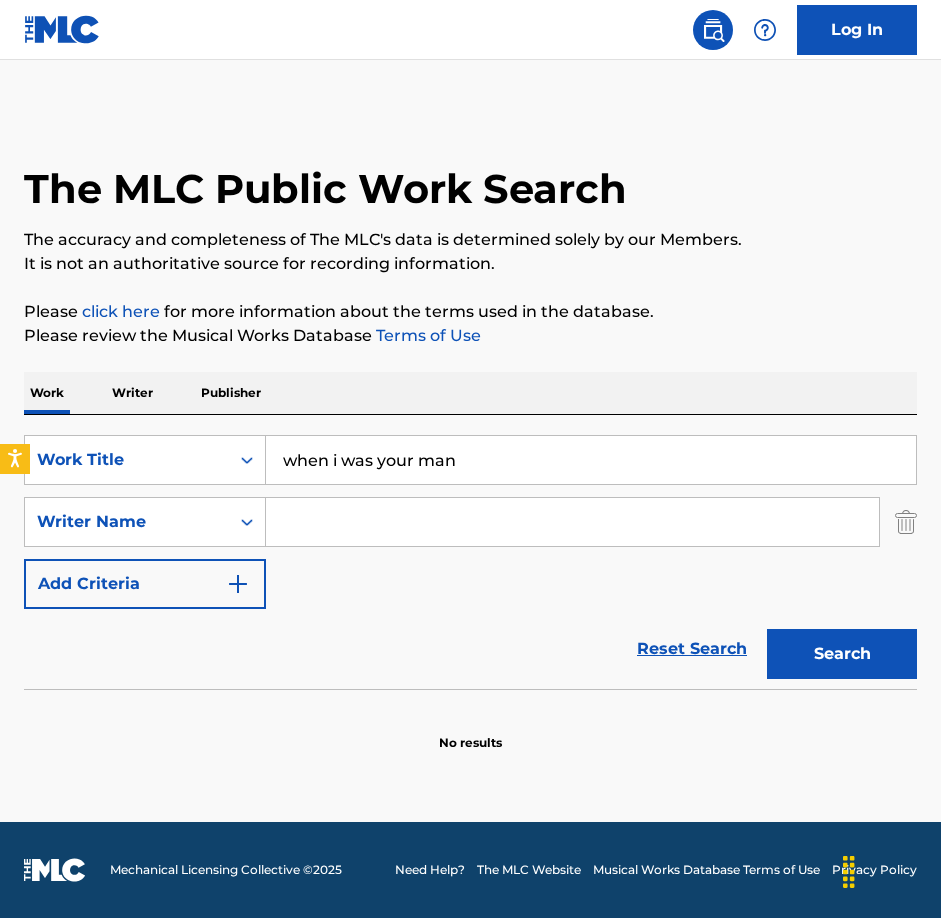 click at bounding box center [572, 522] 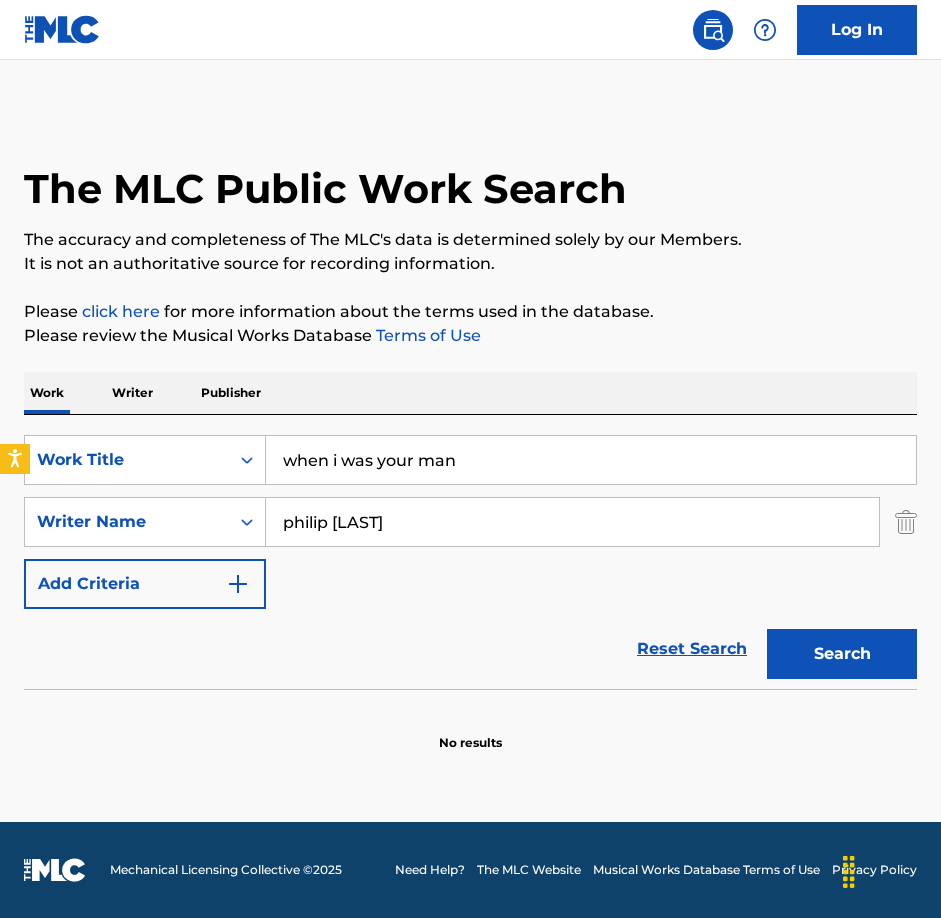 type on "philip [LAST]" 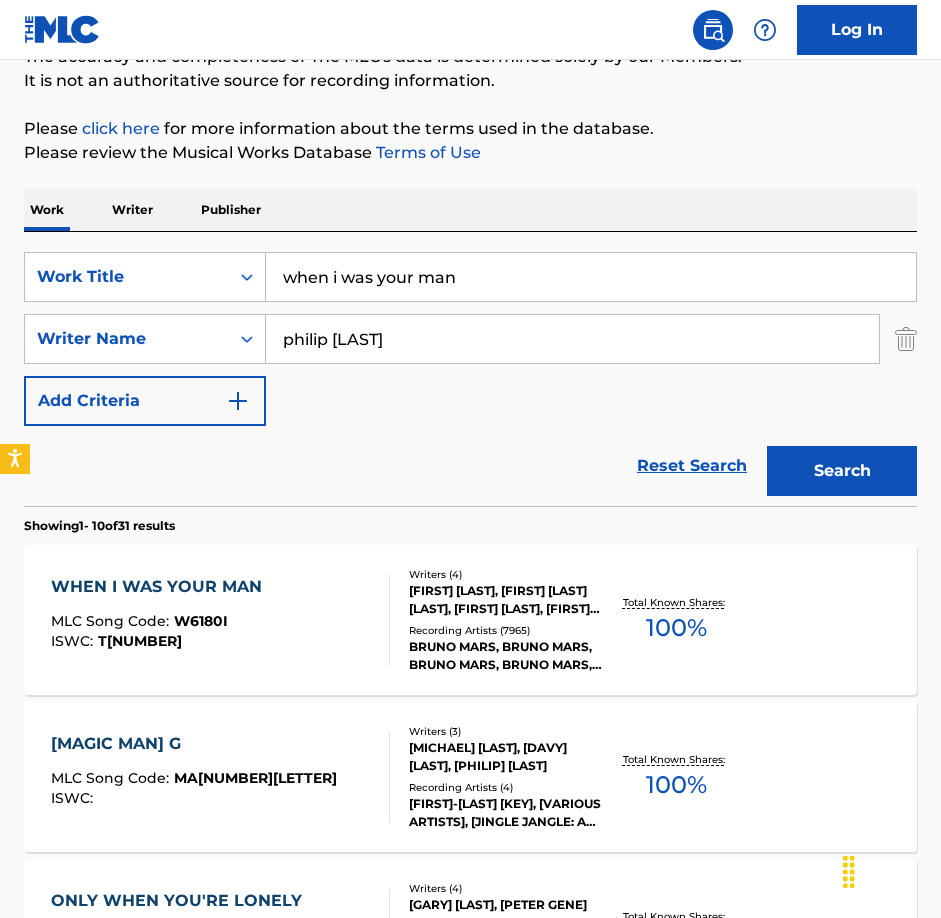 scroll, scrollTop: 184, scrollLeft: 0, axis: vertical 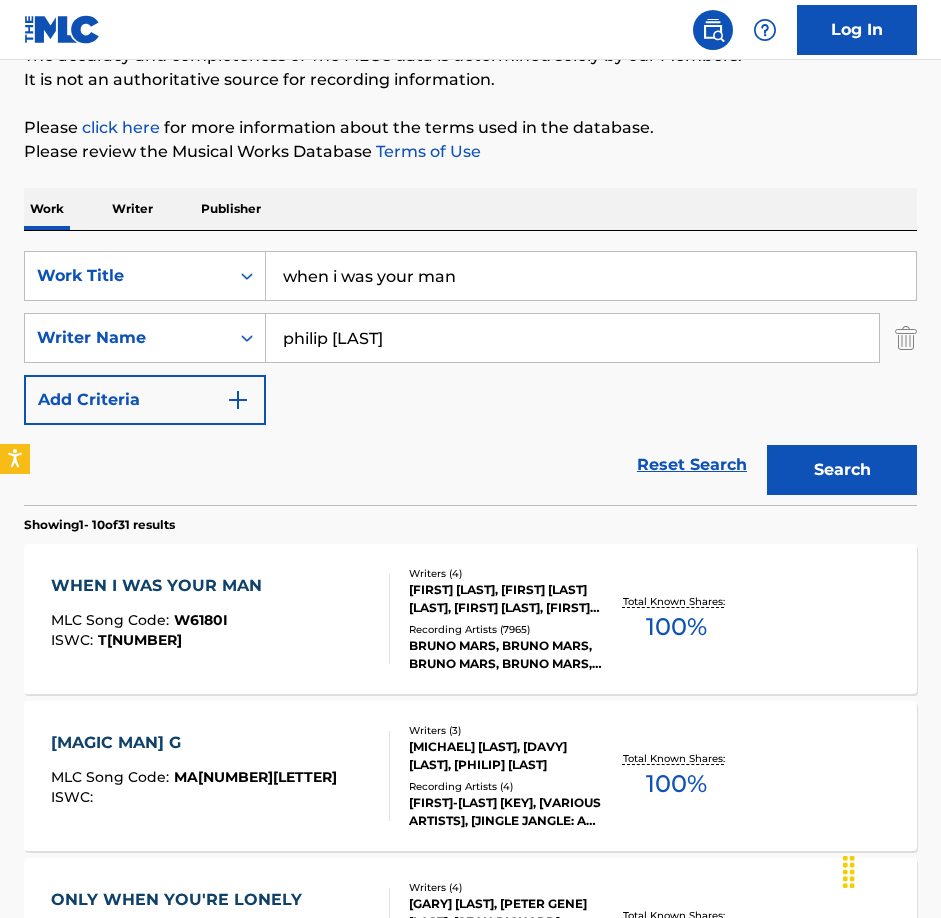 click on "WHEN I WAS YOUR MAN MLC Song Code : W6180I ISWC : T[NUMBER] Writers ( 4 ) ANDREW WYATT, [FIRST] [LAST], [FIRST] [LAST], [FIRST] [LAST] Recording Artists ( 7965 ) BRUNO MARS, BRUNO MARS, BRUNO MARS, BRUNO MARS, BRUNO MARS Total Known Shares: 100 %" at bounding box center (220, 619) 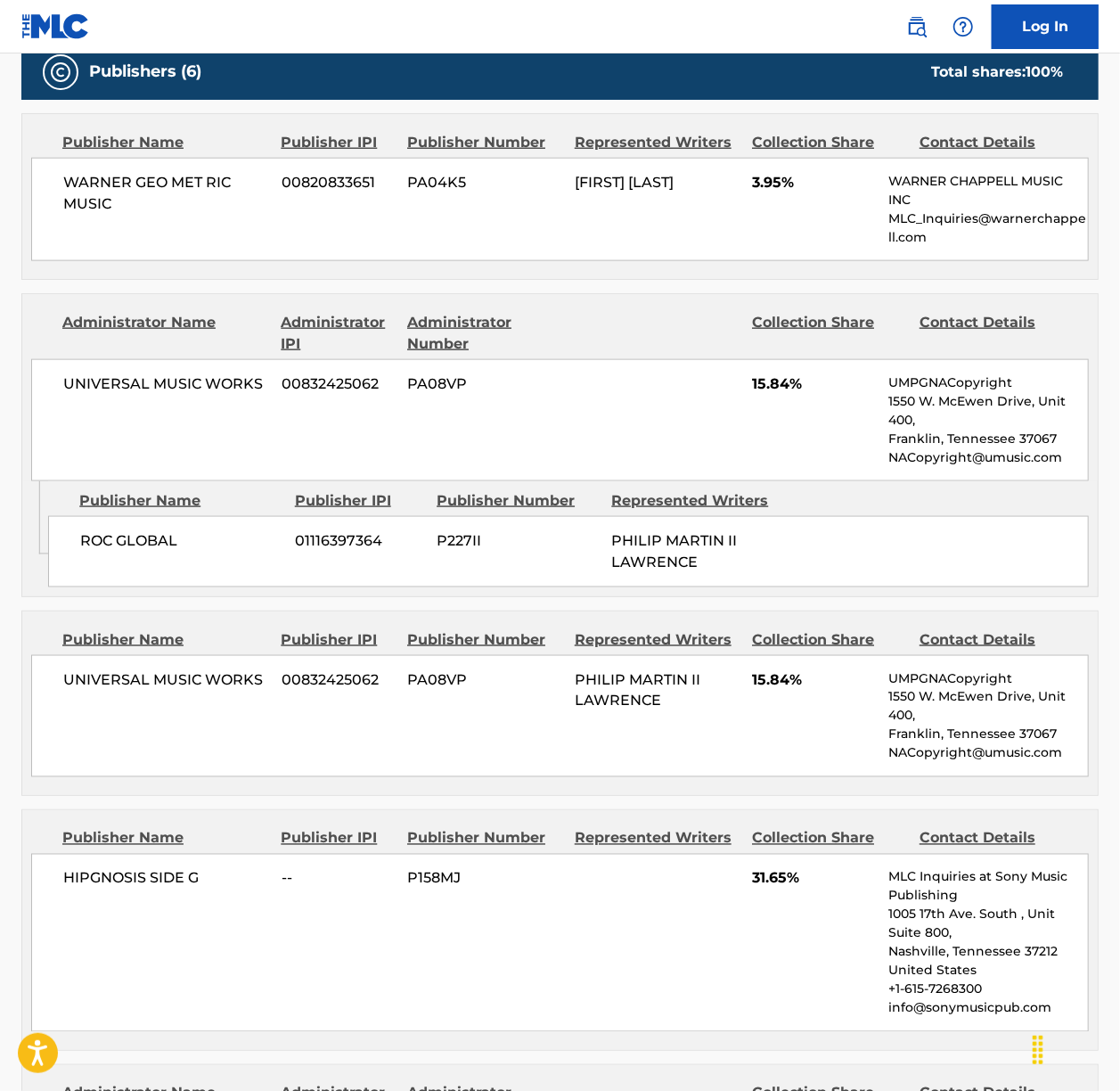 scroll, scrollTop: 376, scrollLeft: 0, axis: vertical 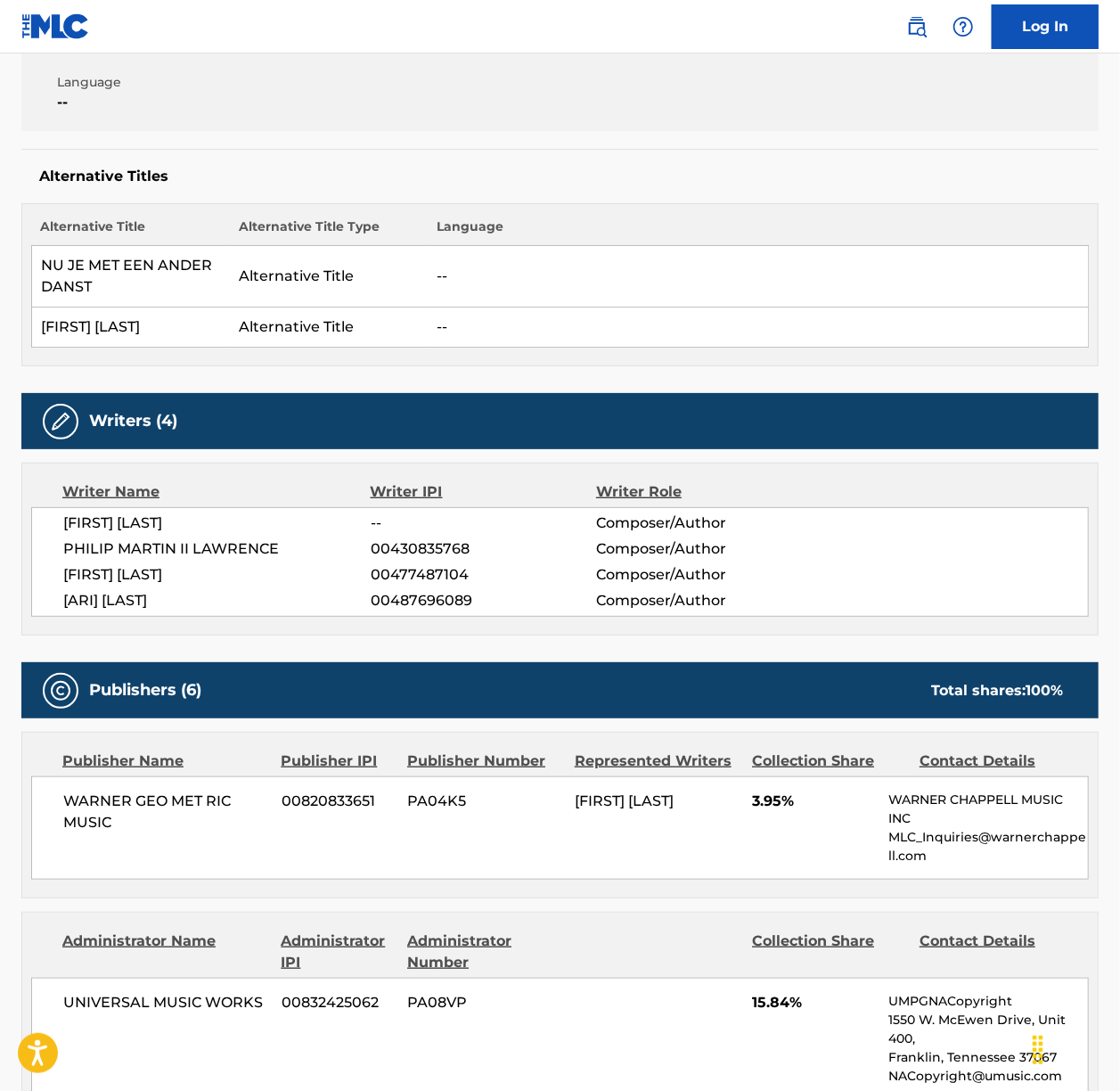 click on "PHILIP MARTIN II LAWRENCE" at bounding box center (217, 549) 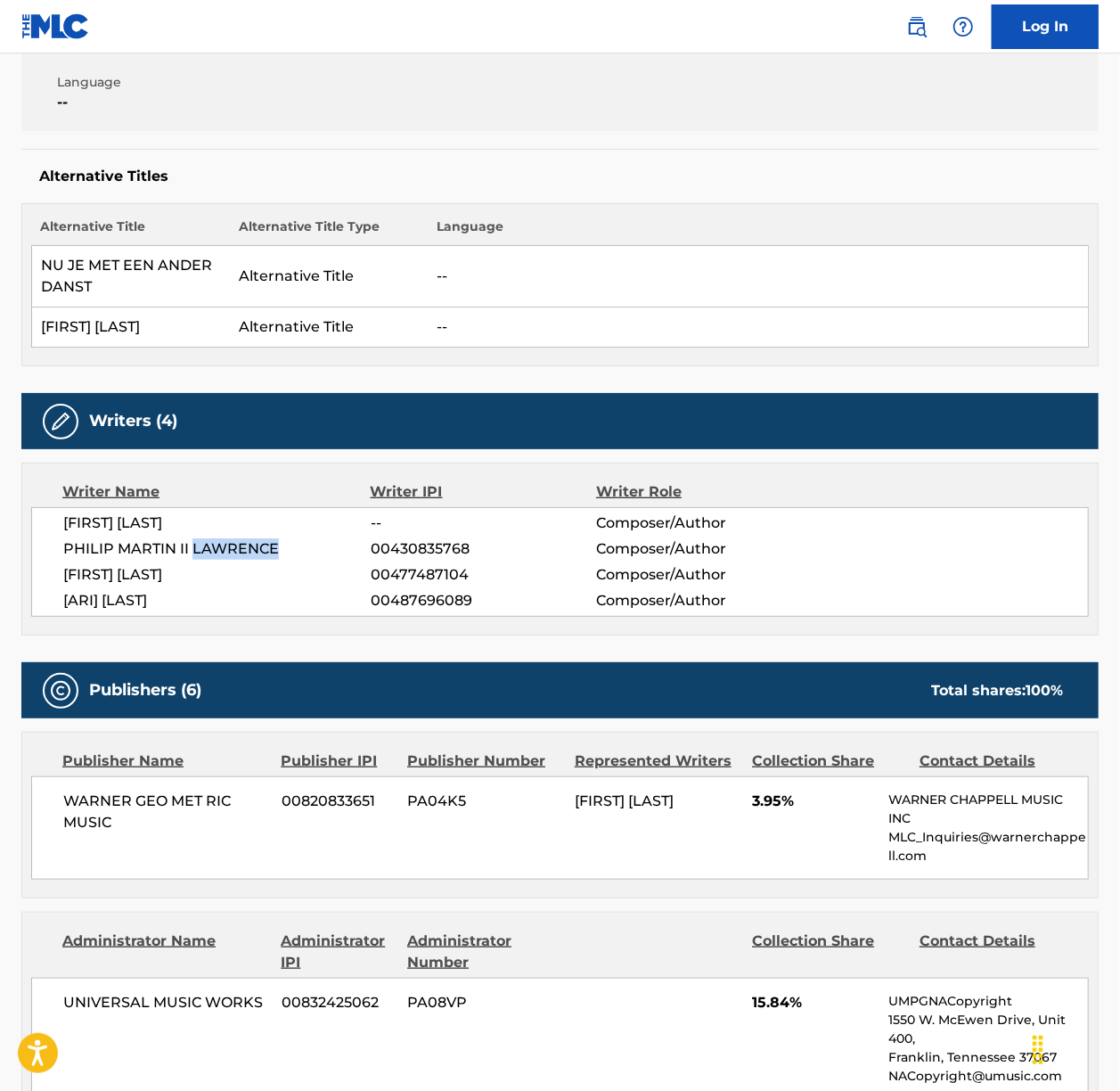click on "PHILIP MARTIN II LAWRENCE" at bounding box center [217, 549] 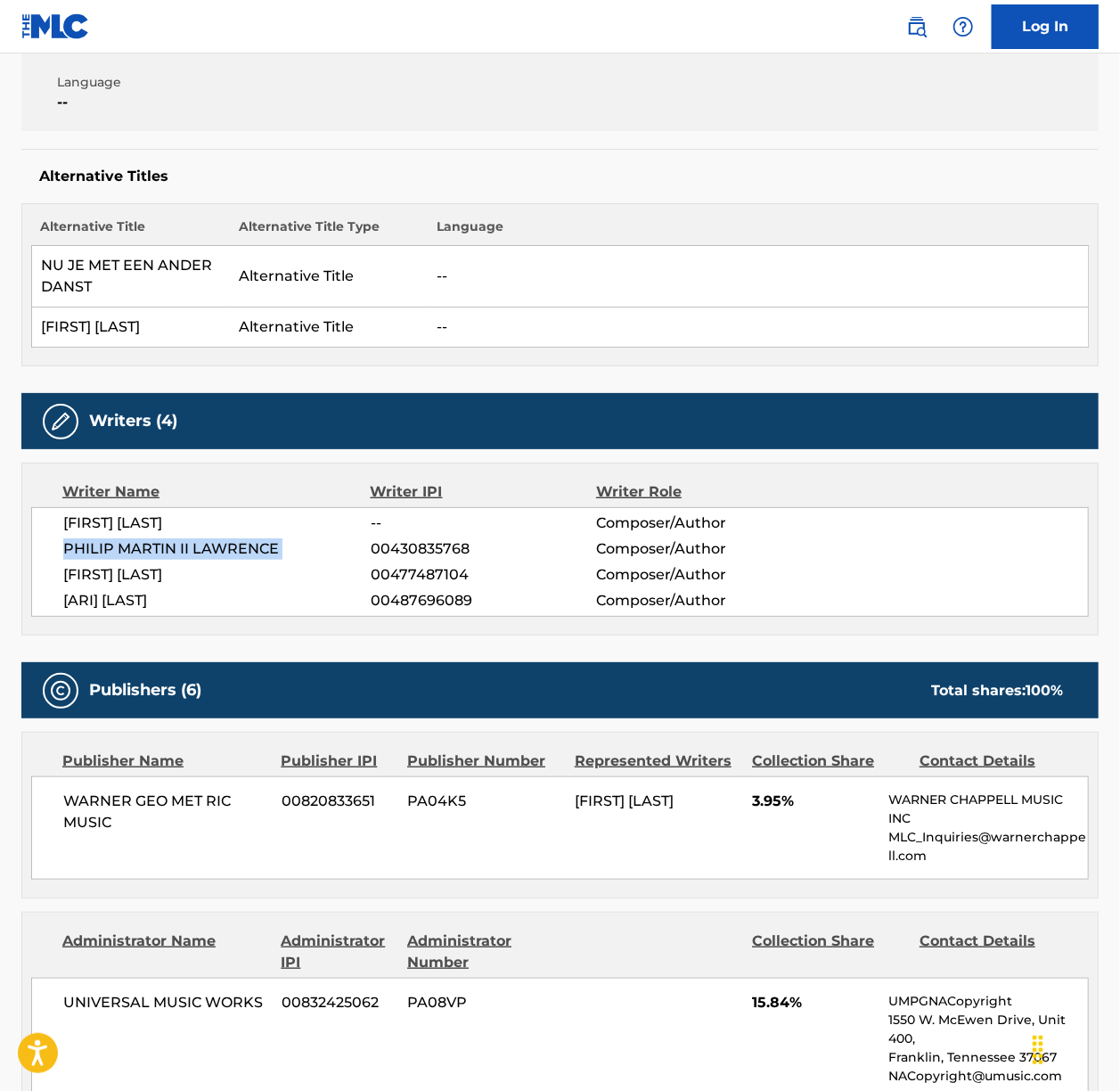 click on "PHILIP MARTIN II LAWRENCE" at bounding box center (217, 549) 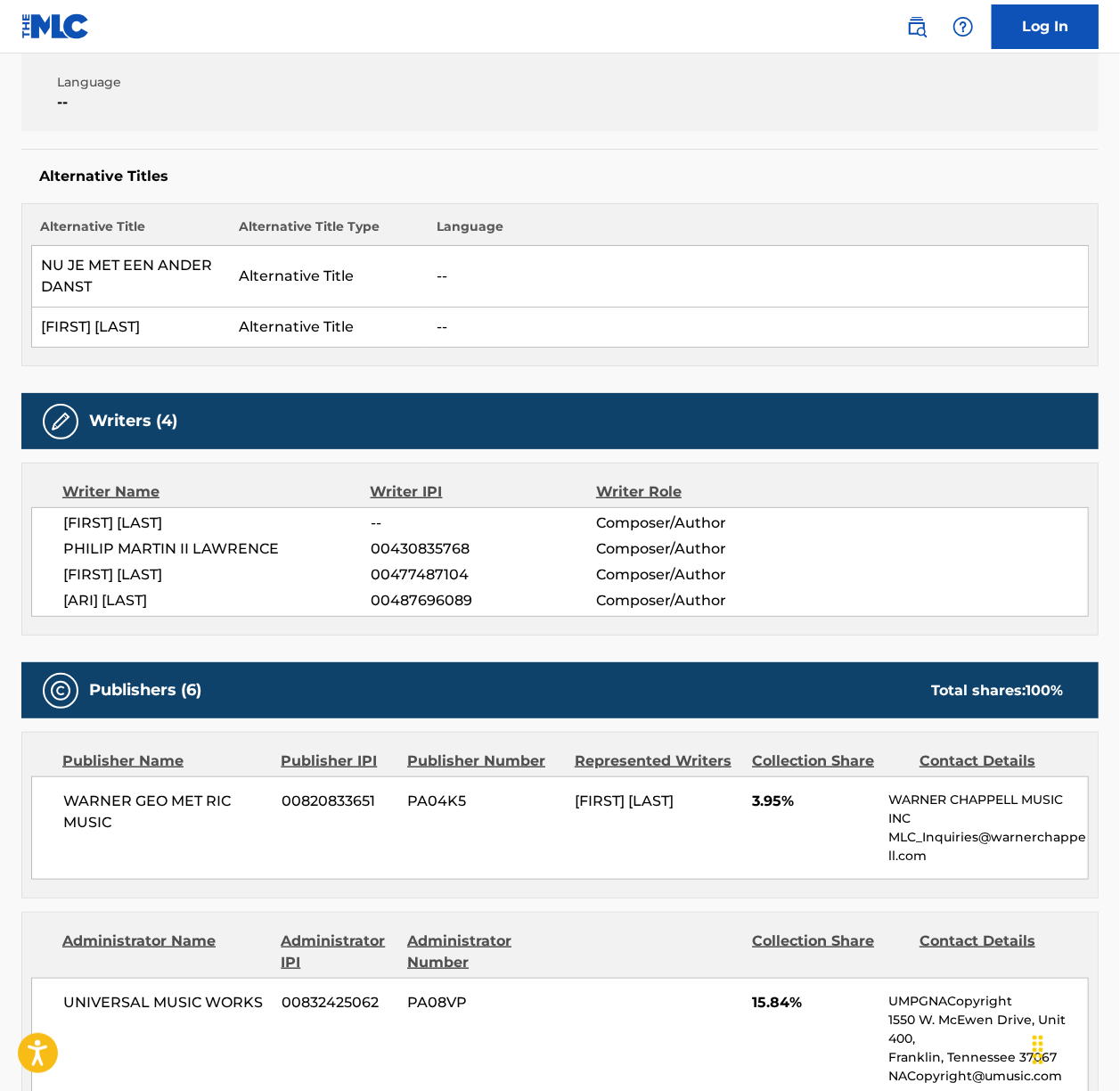 click on "00430835768" at bounding box center (483, 549) 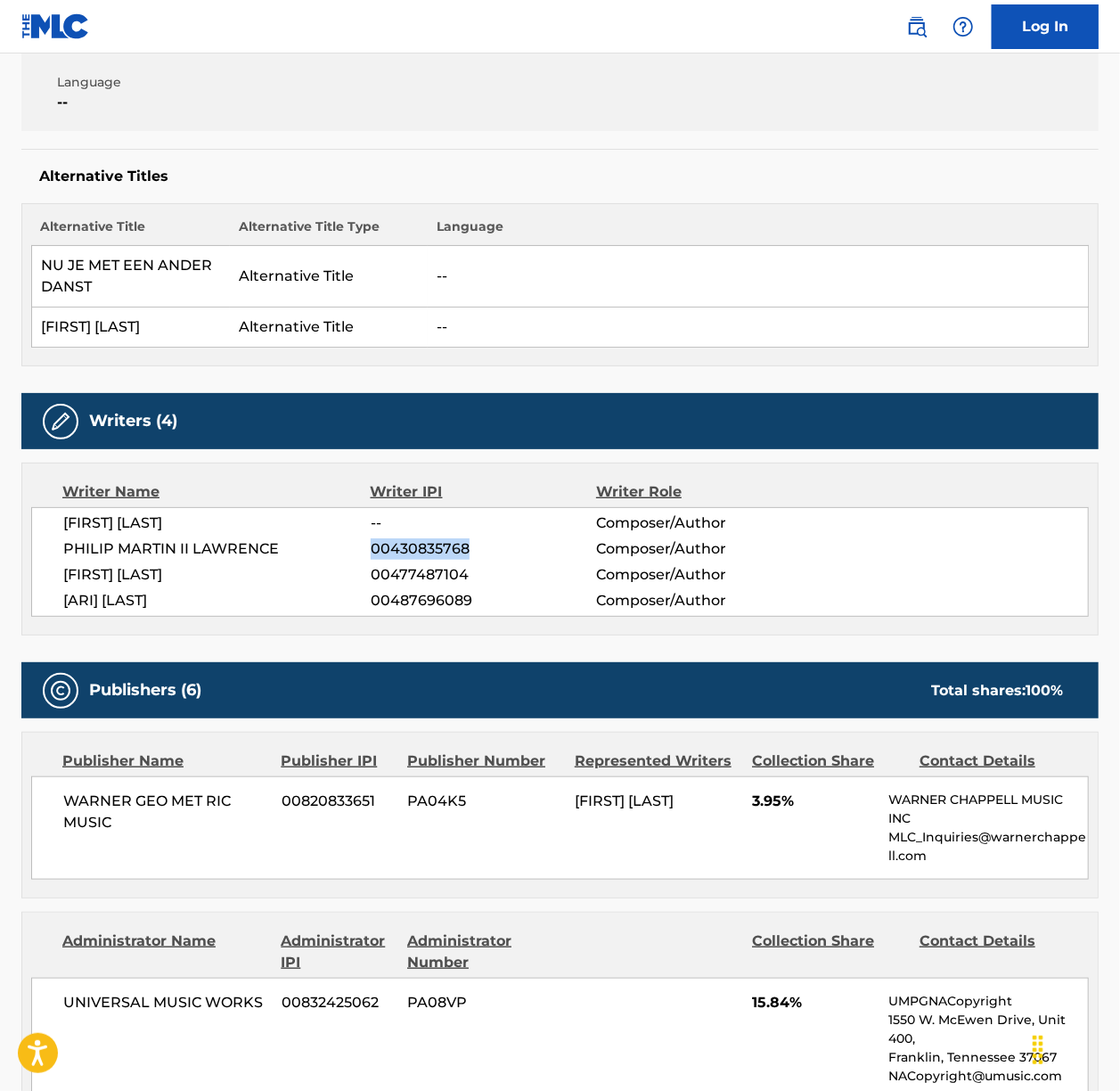 click on "00430835768" at bounding box center (483, 549) 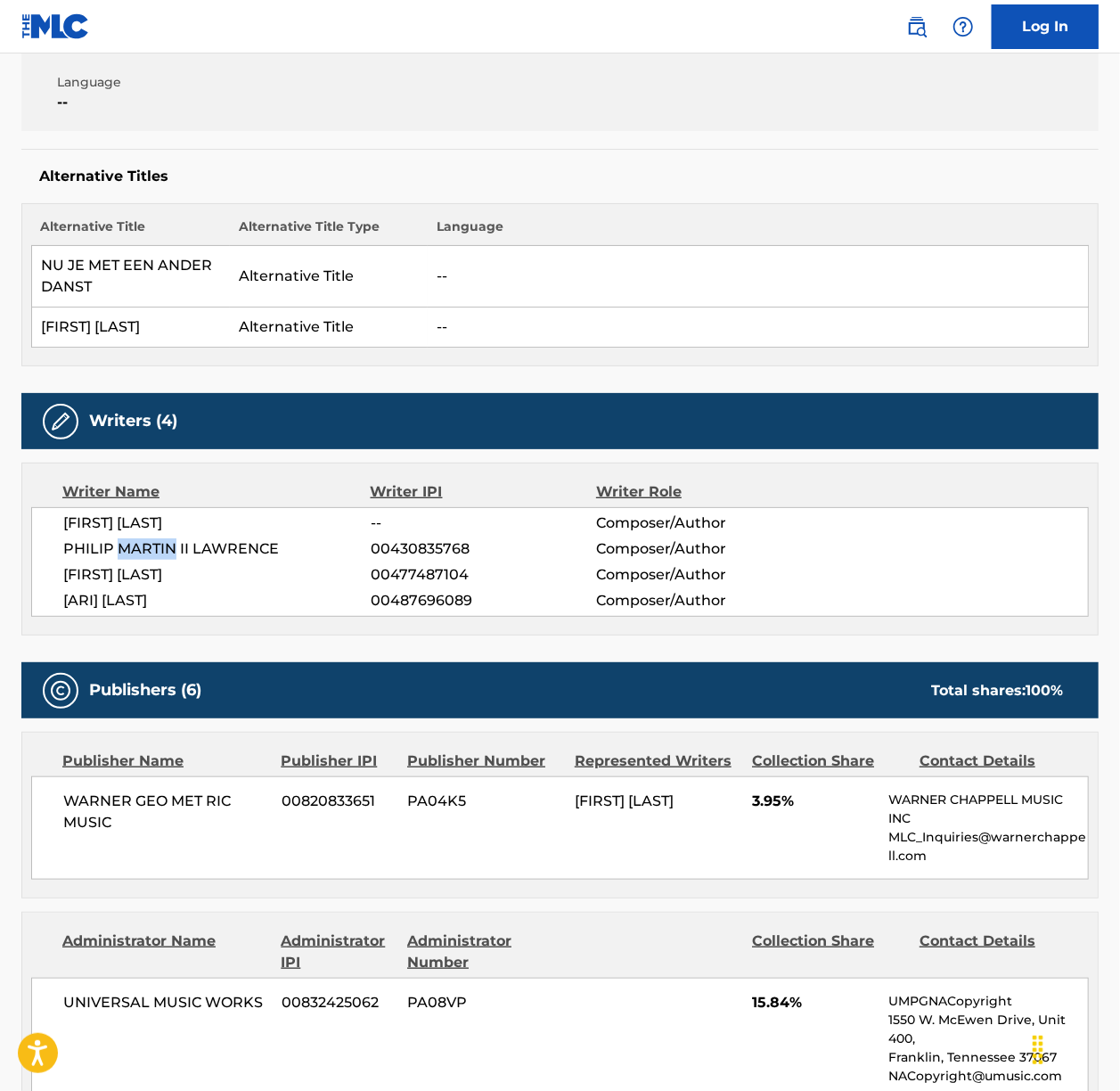 click on "PHILIP MARTIN II LAWRENCE" at bounding box center [217, 549] 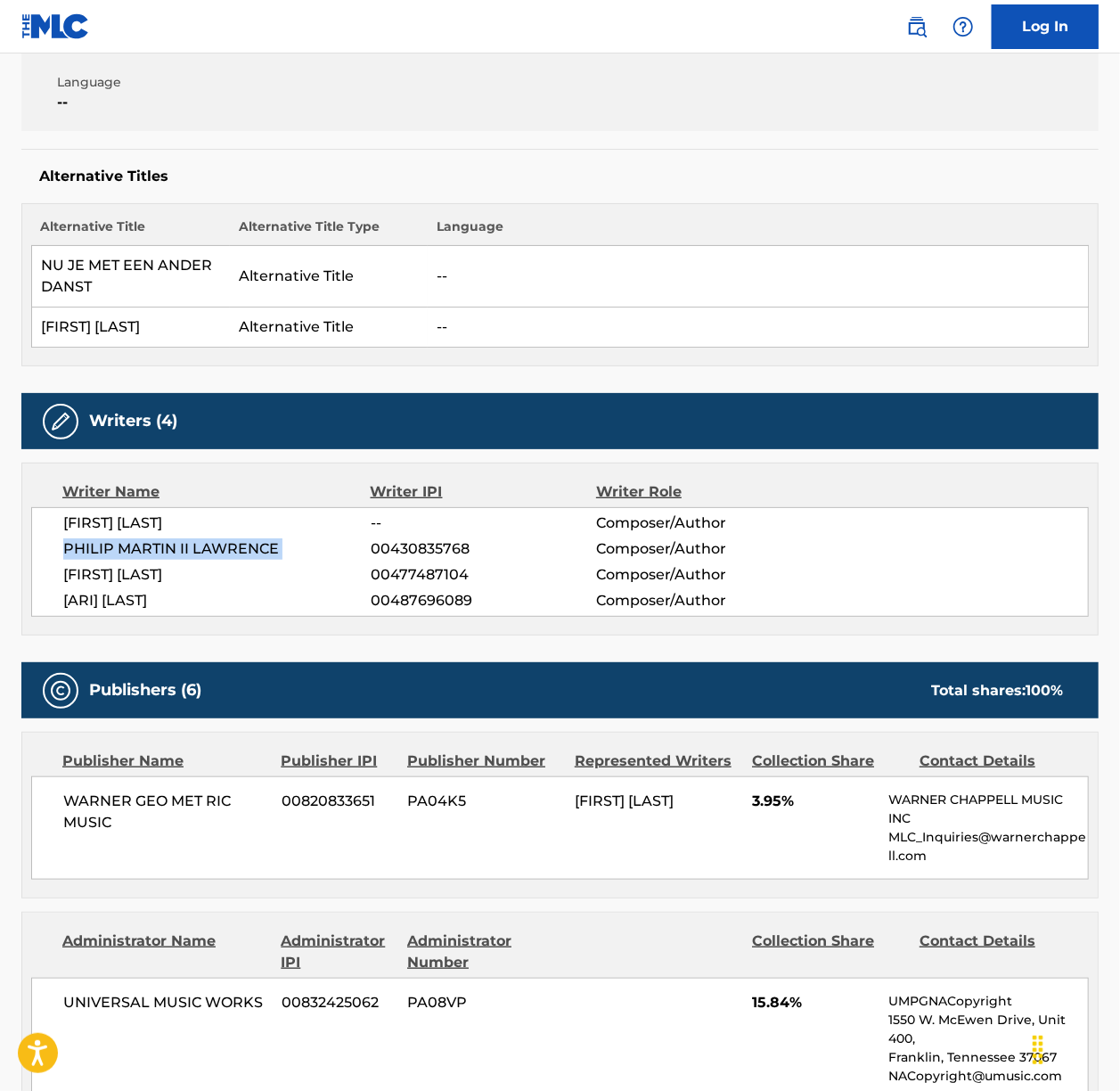click on "PHILIP MARTIN II LAWRENCE" at bounding box center [217, 549] 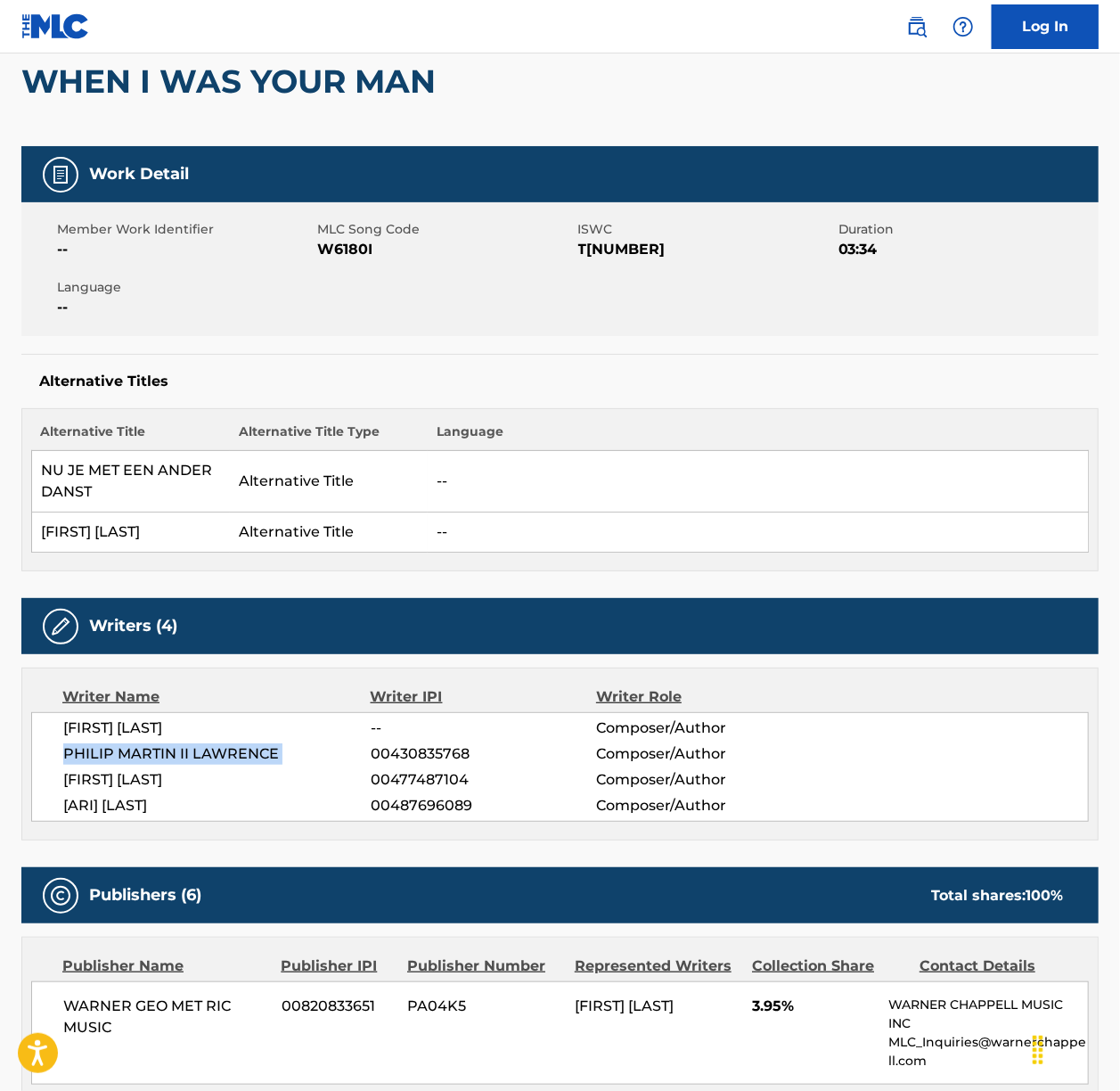 scroll, scrollTop: 0, scrollLeft: 0, axis: both 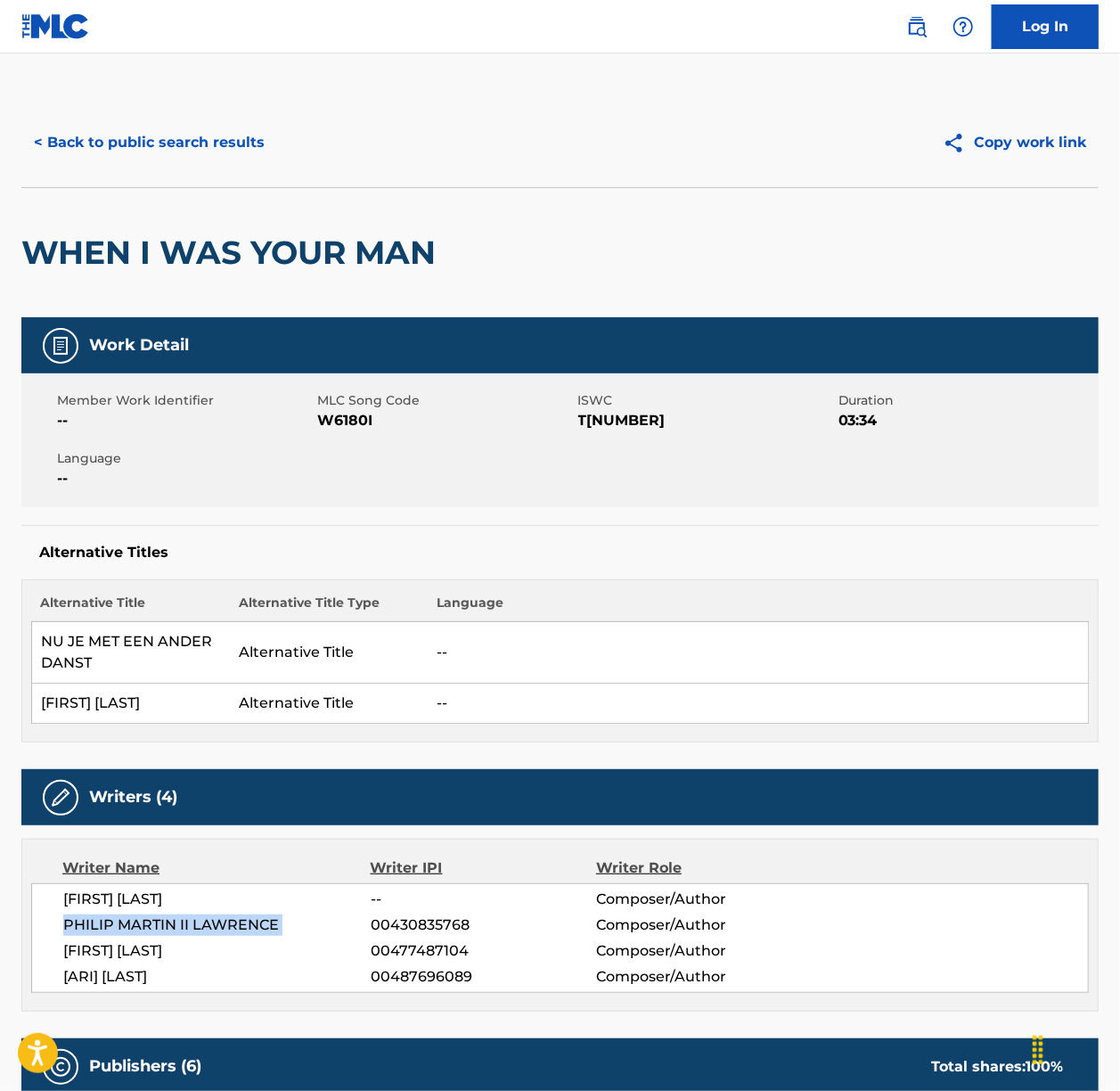 click on "< Back to public search results" at bounding box center (149, 143) 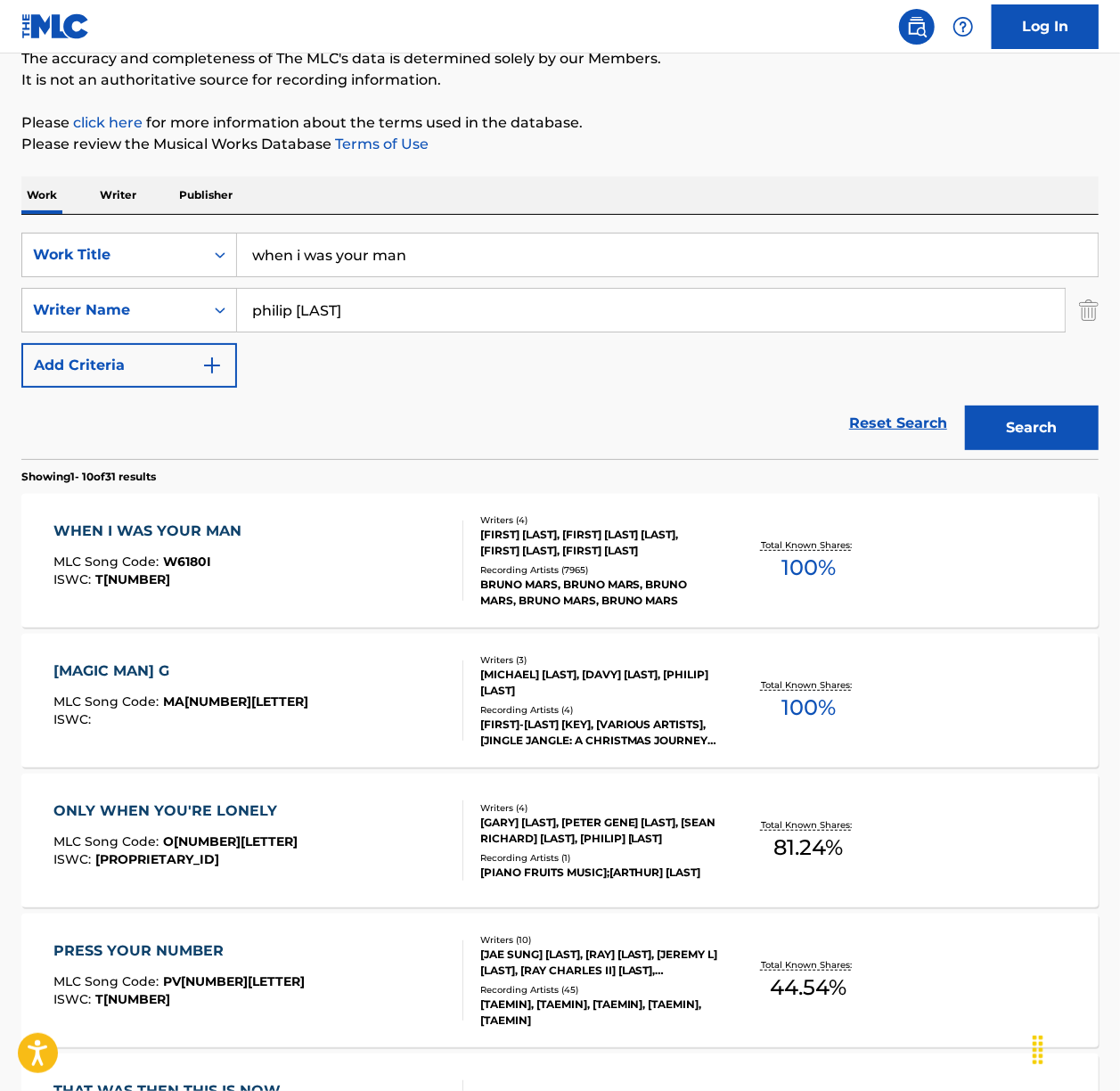 click on "Writer" at bounding box center (118, 195) 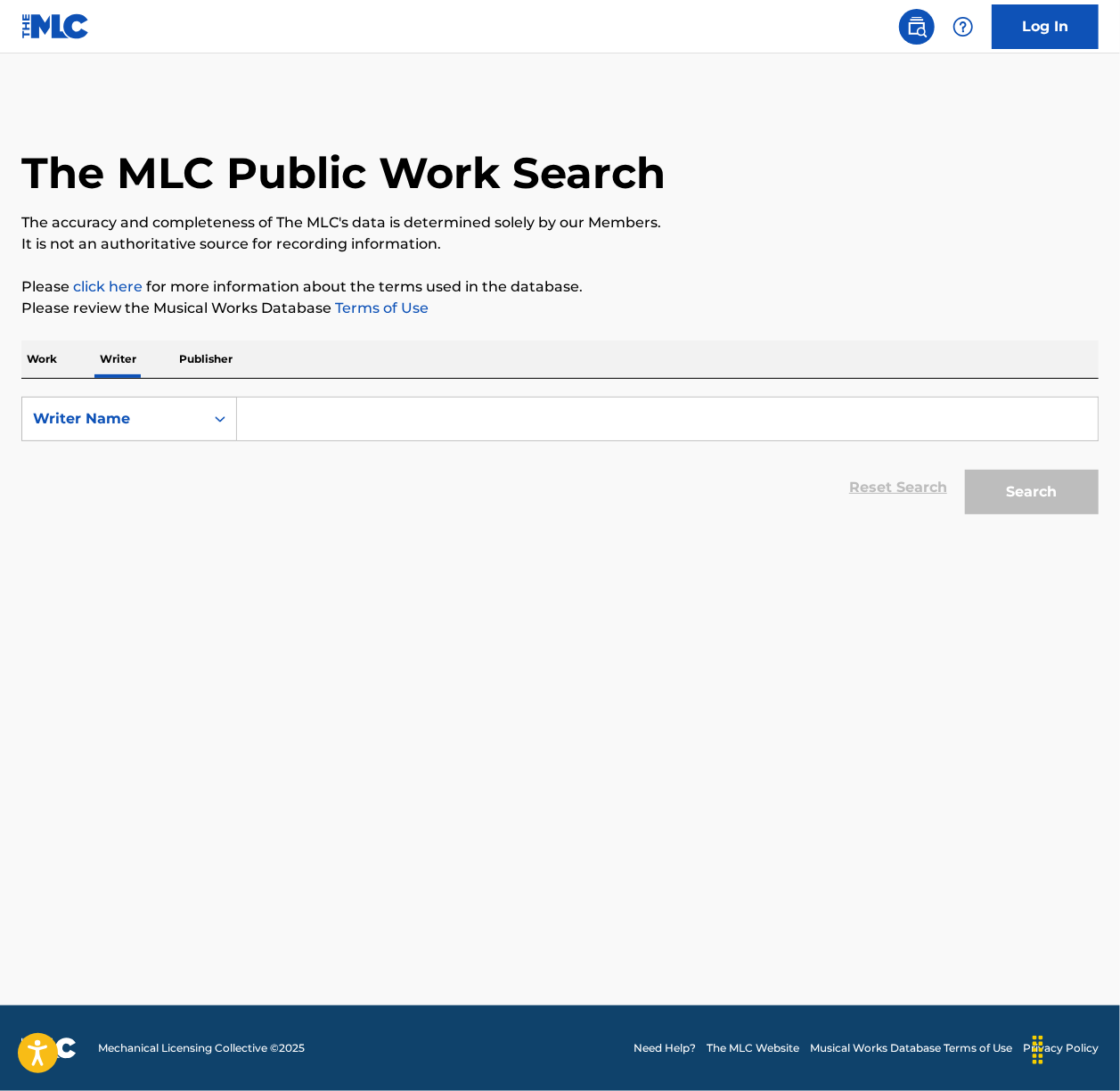 scroll, scrollTop: 0, scrollLeft: 0, axis: both 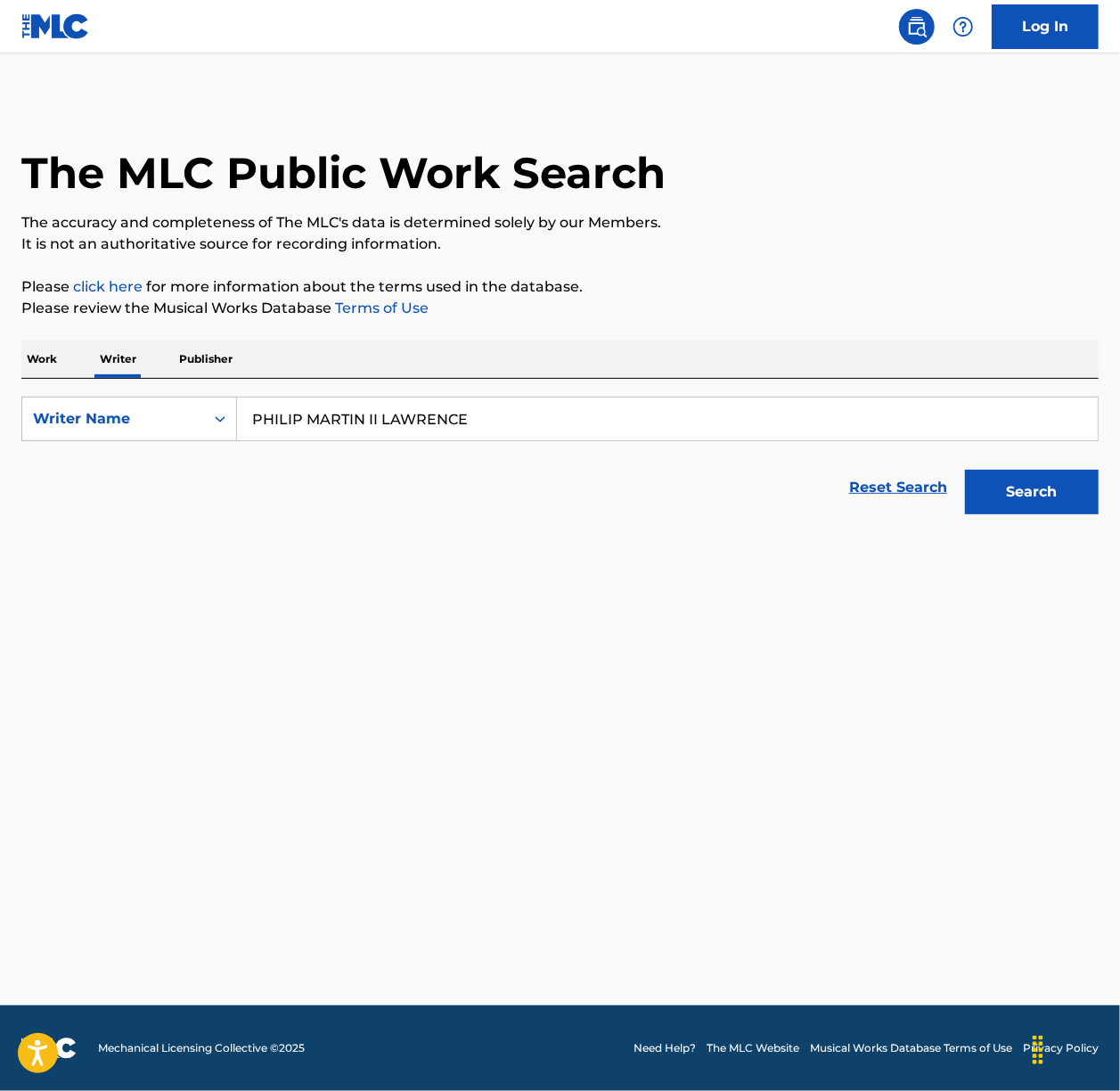 type on "PHILIP MARTIN II LAWRENCE" 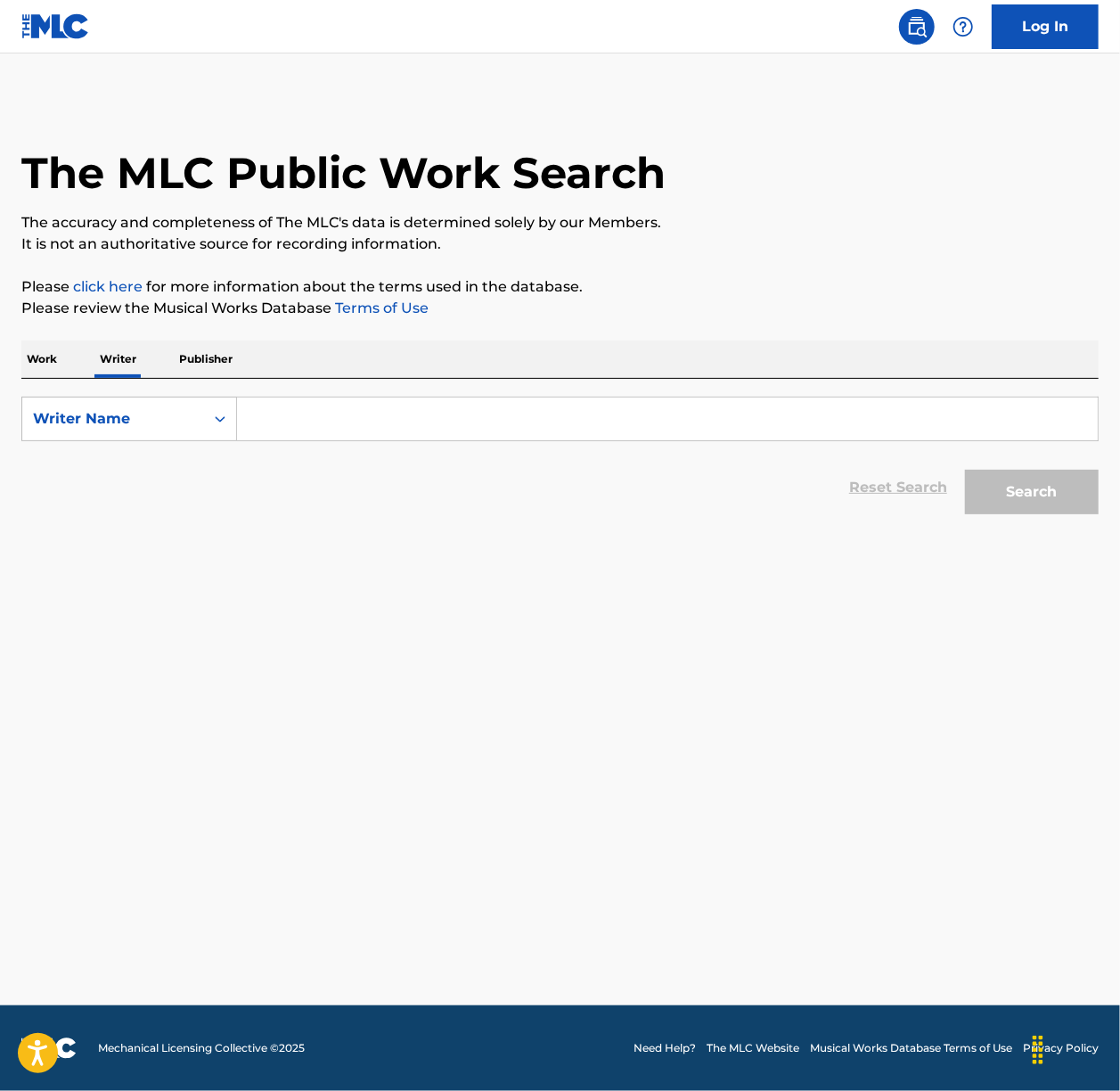 click at bounding box center [667, 419] 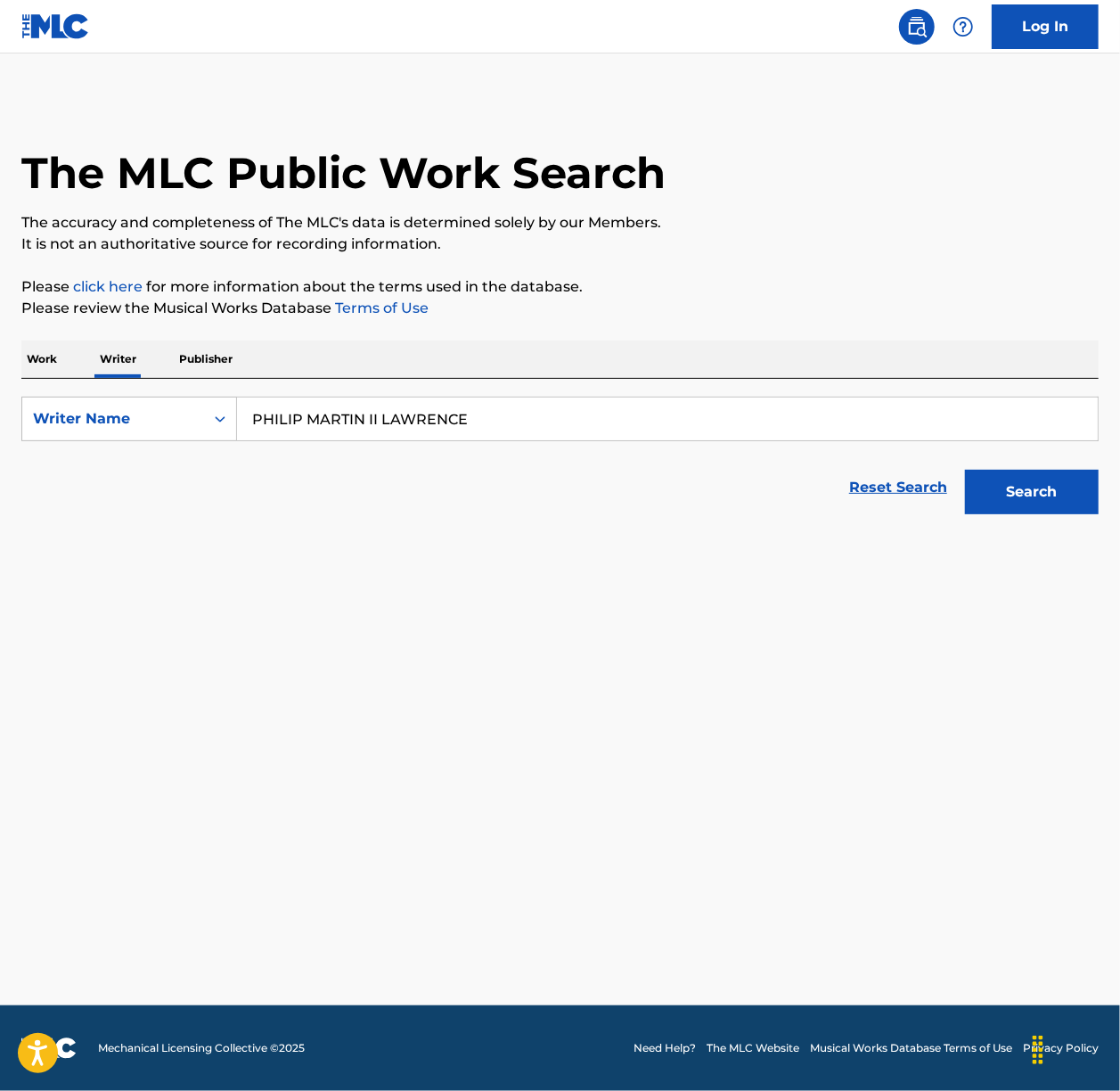 type on "PHILIP MARTIN II LAWRENCE" 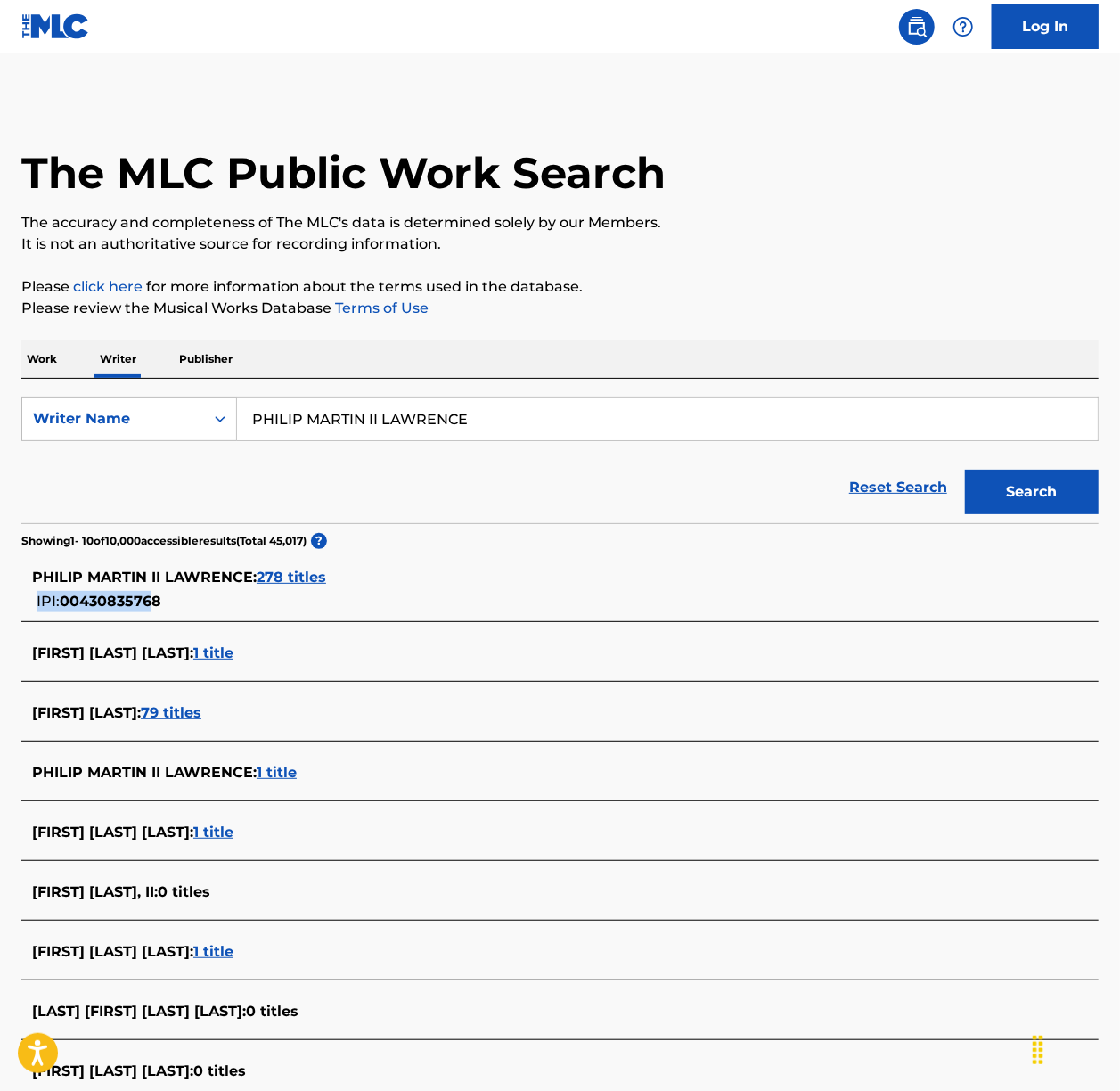 copy on "IPI: [NUMBER]" 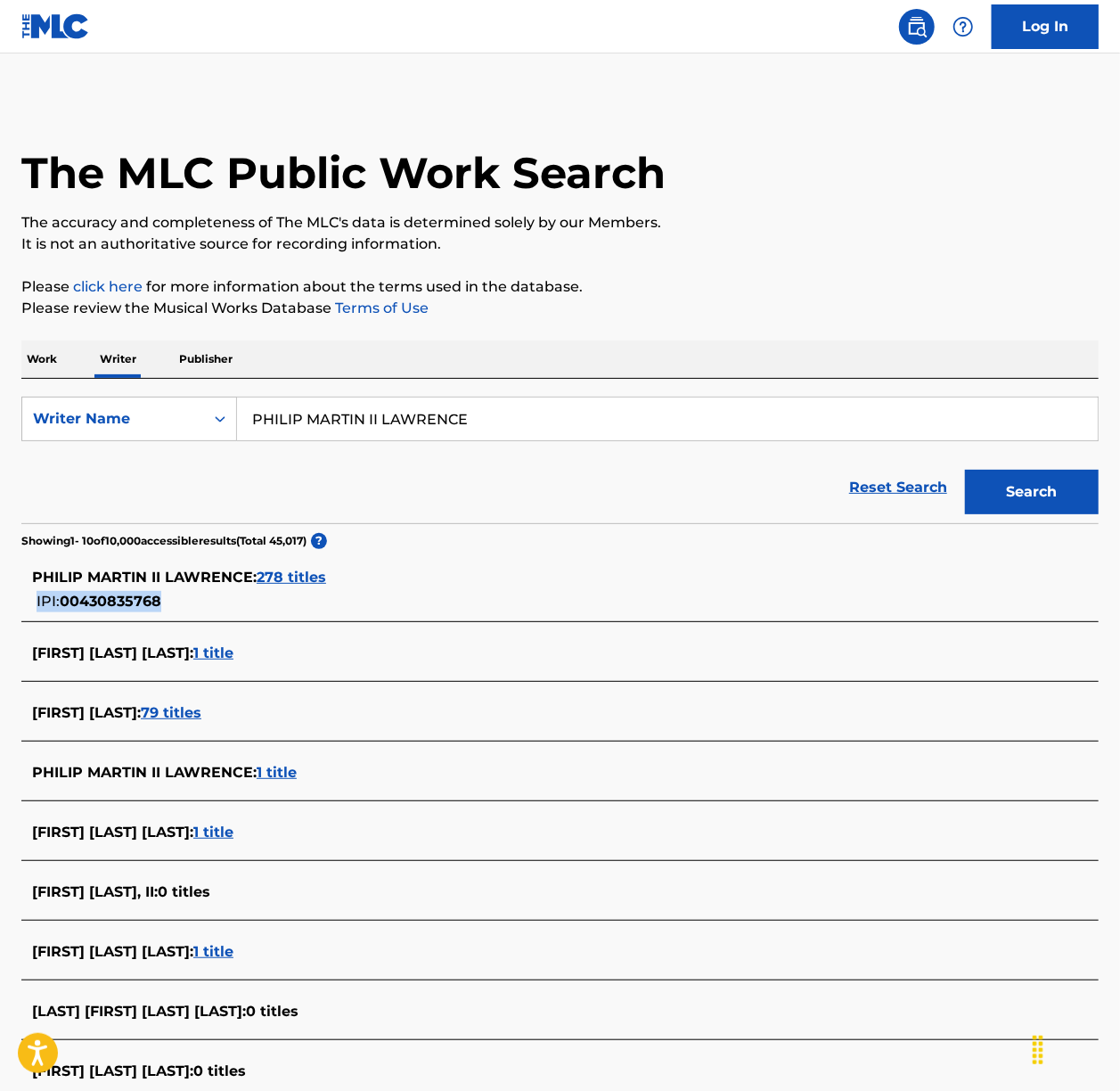 copy on "IPI: [NUMBER]" 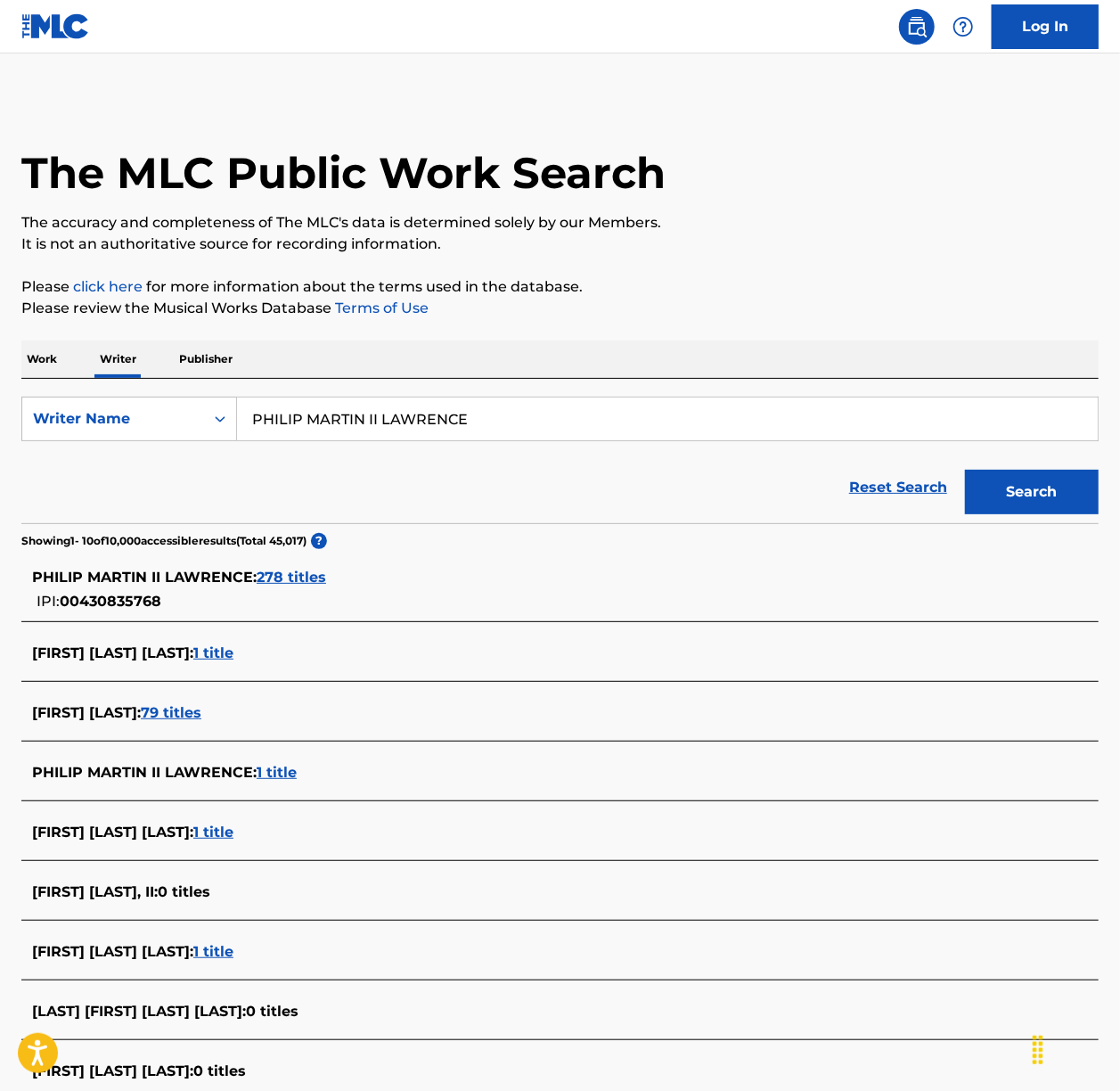 drag, startPoint x: 162, startPoint y: 603, endPoint x: 208, endPoint y: 603, distance: 46 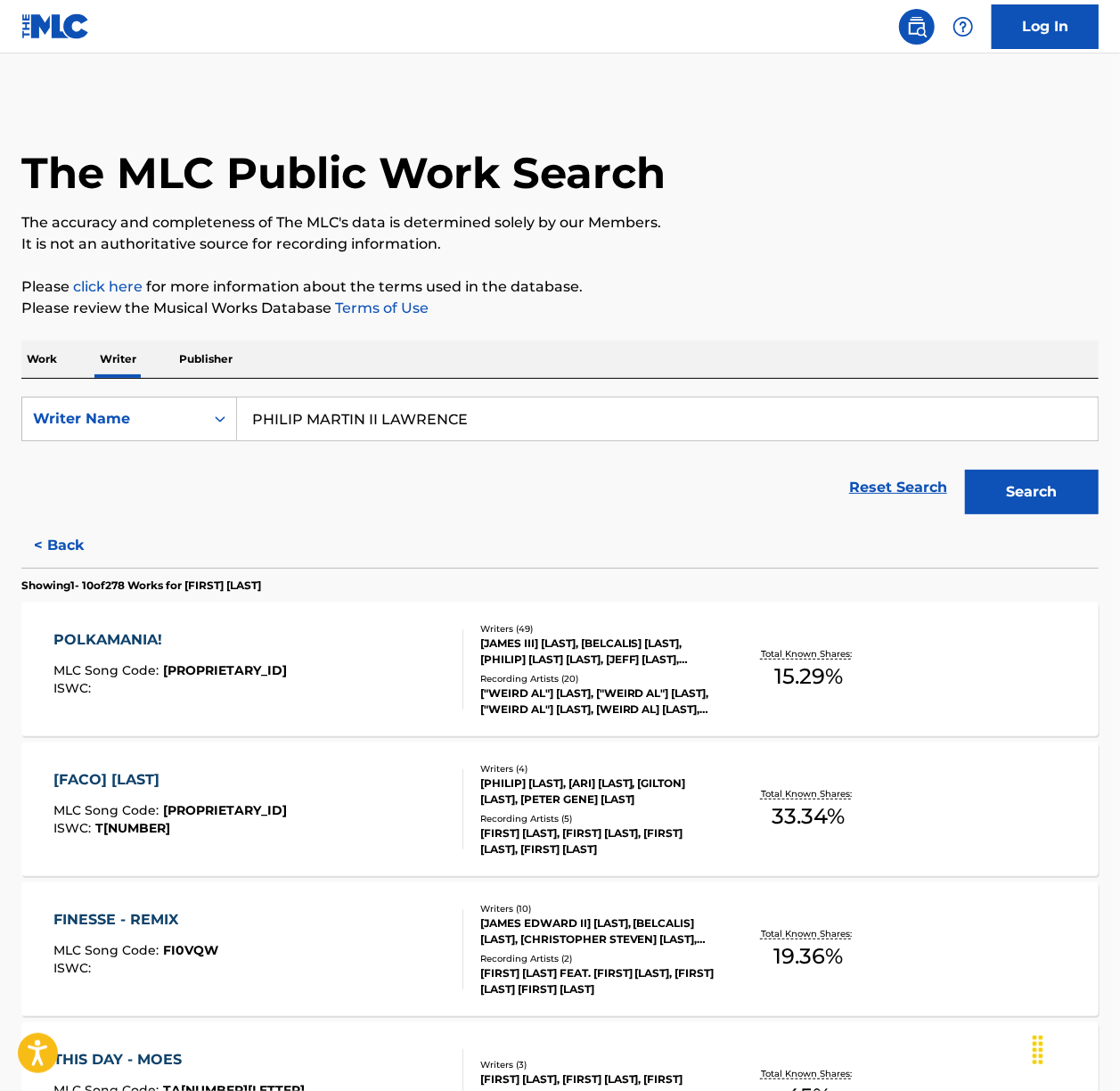 click on "Publisher" at bounding box center (206, 359) 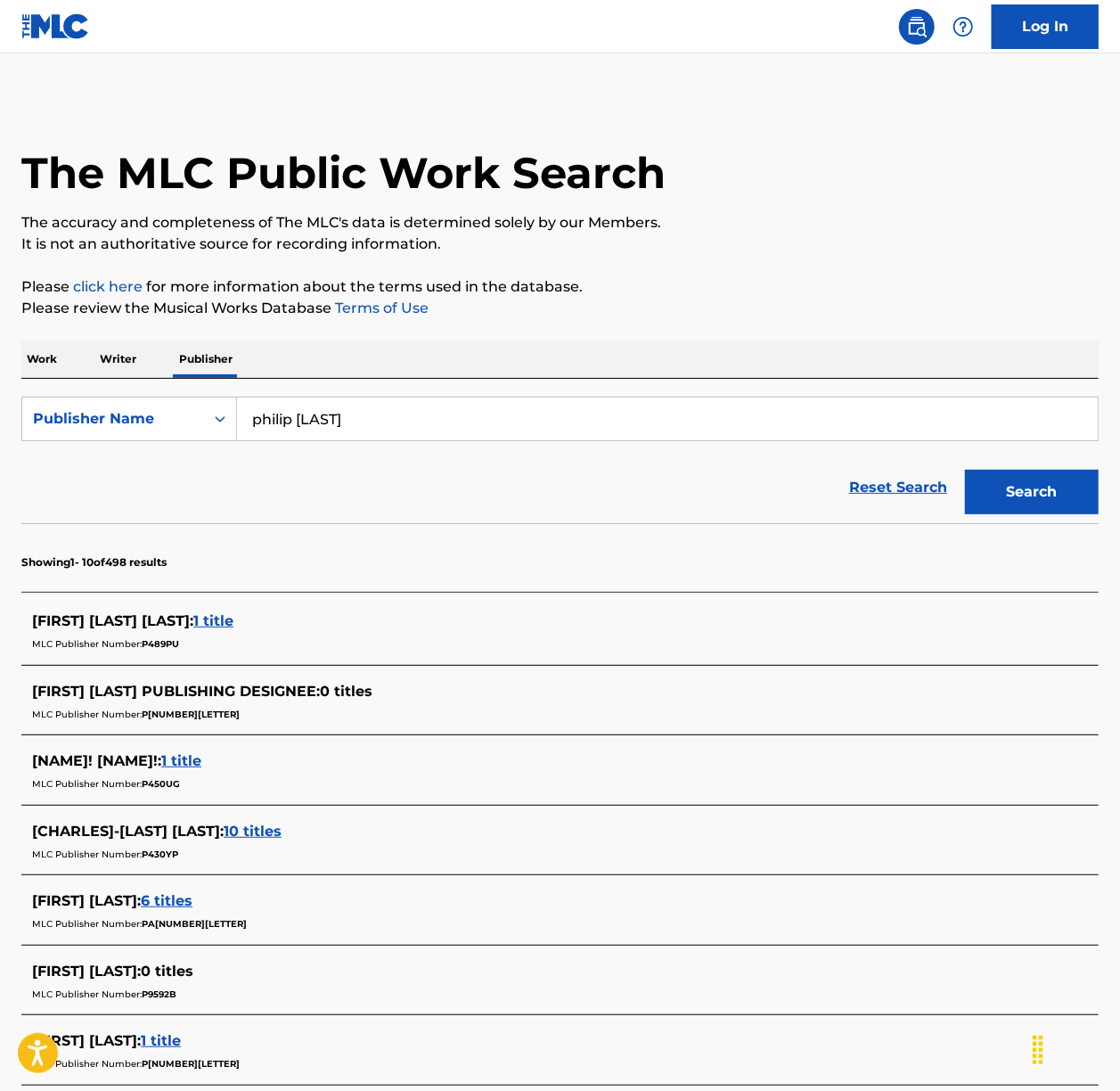click on "philip [LAST]" at bounding box center [667, 419] 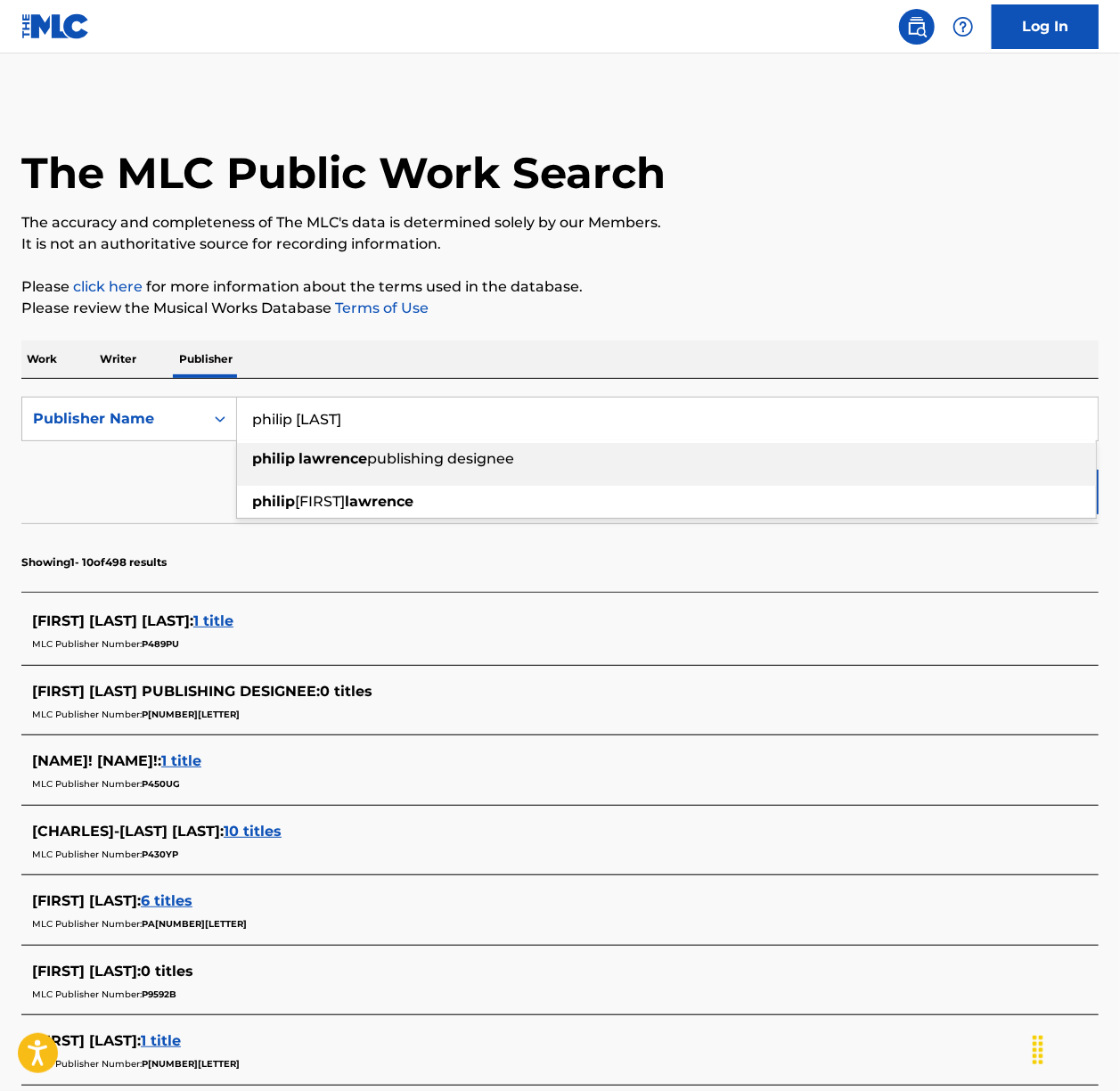 click on "philip [LAST]" at bounding box center [667, 419] 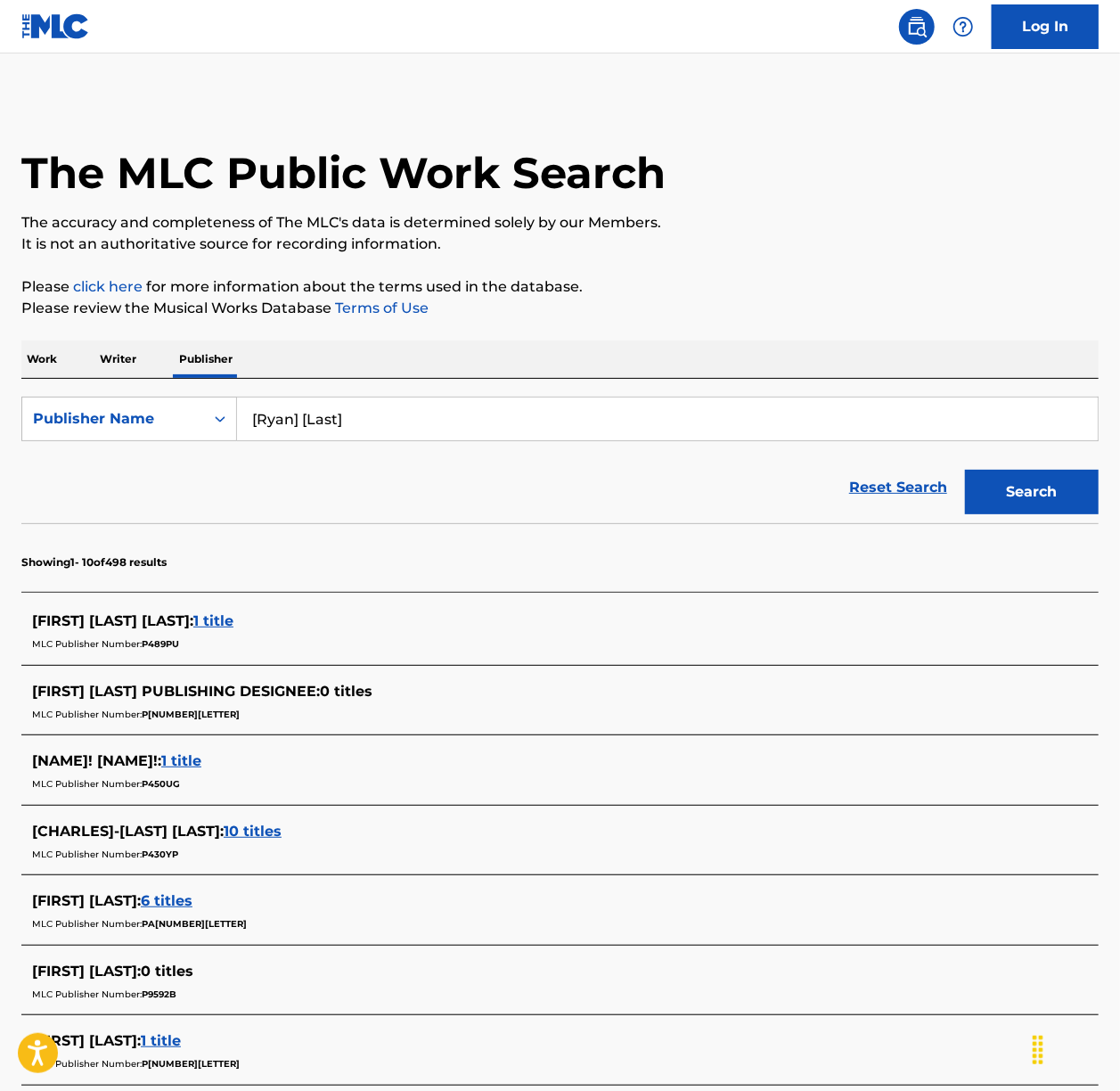 click on "Work Writer Publisher" at bounding box center (560, 359) 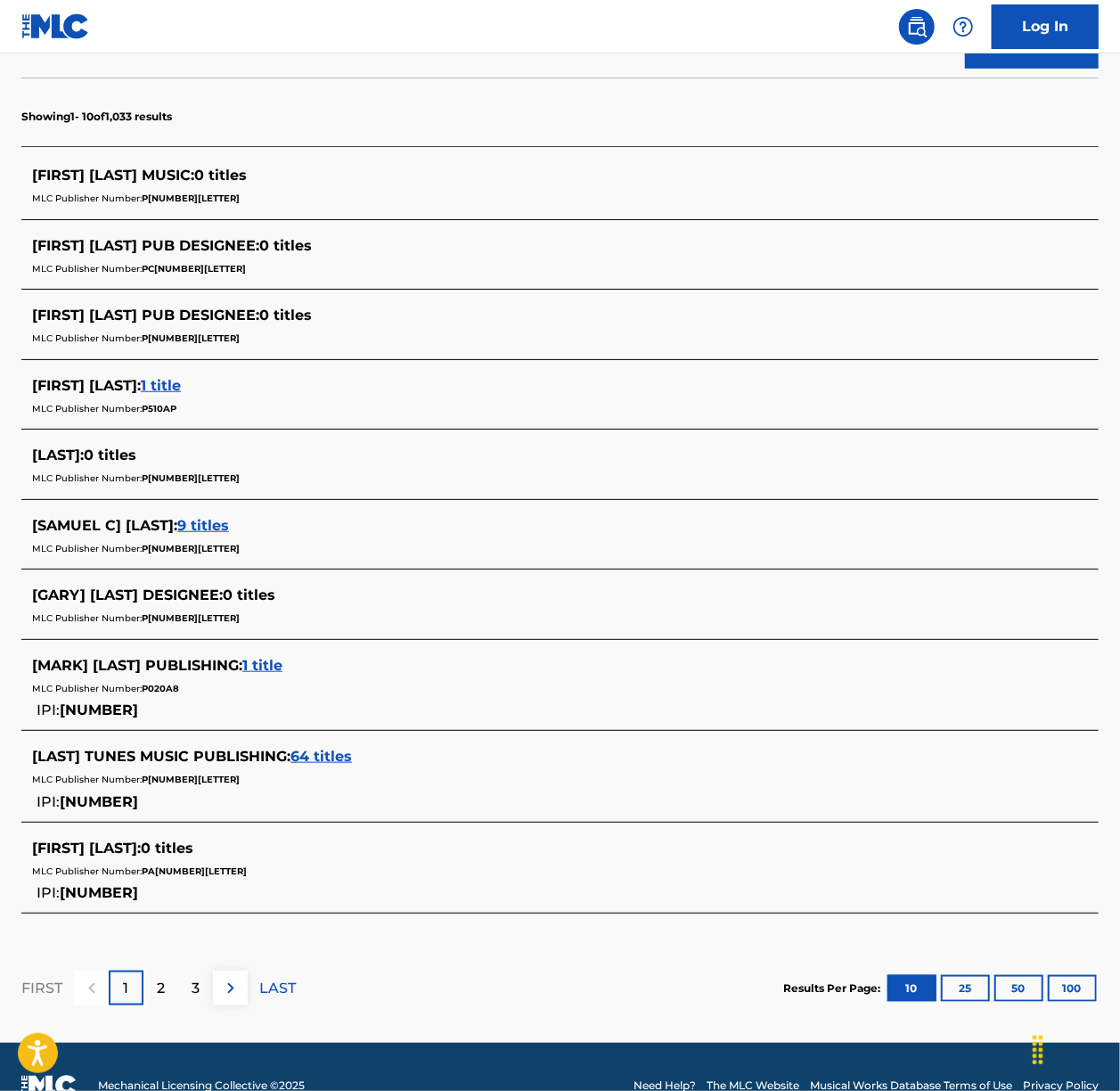 scroll, scrollTop: 480, scrollLeft: 0, axis: vertical 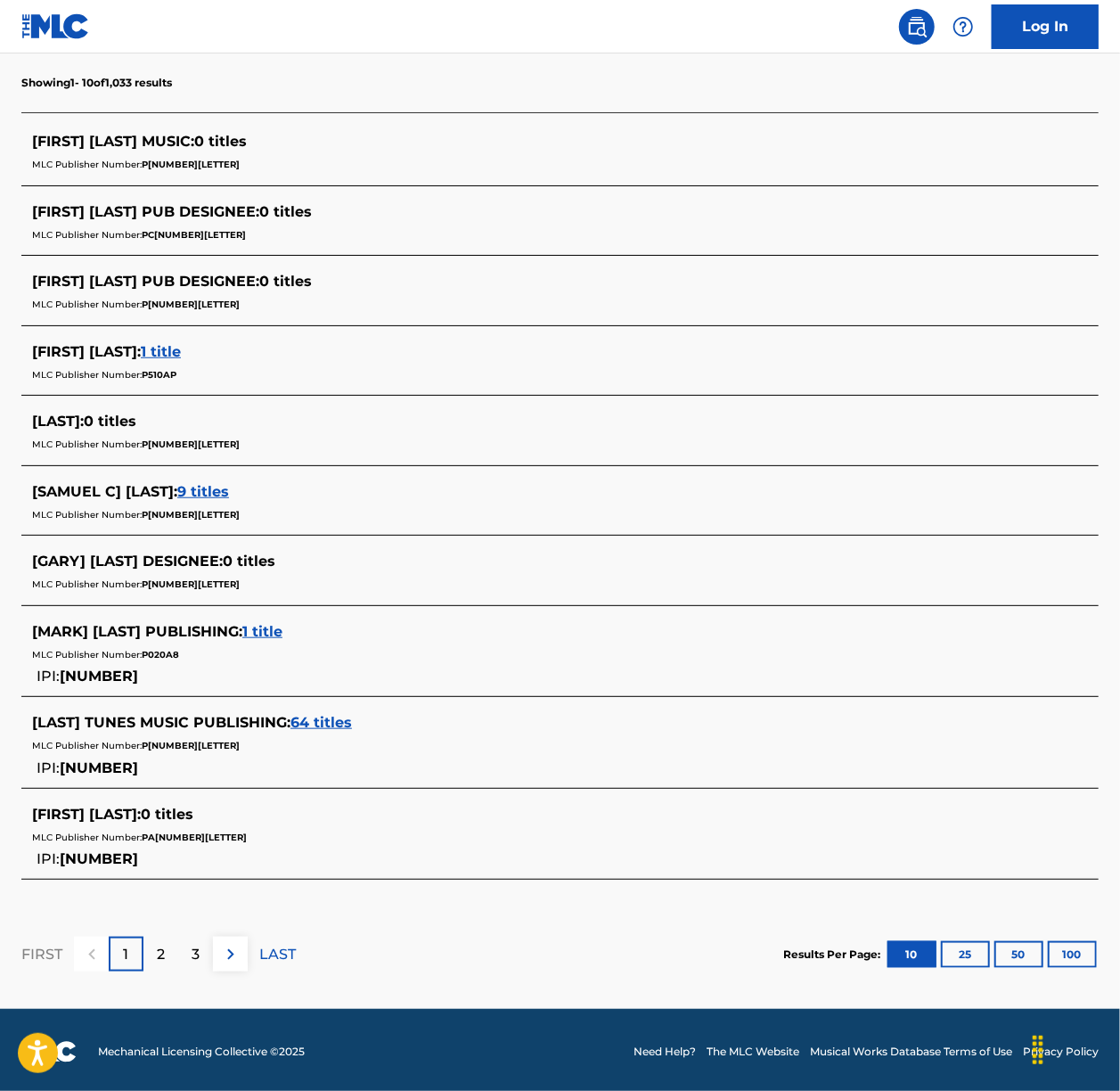 click on "[LAST] : 0 titles MLC Publisher Number: [PROPRIETARY_ID]" at bounding box center [560, 433] 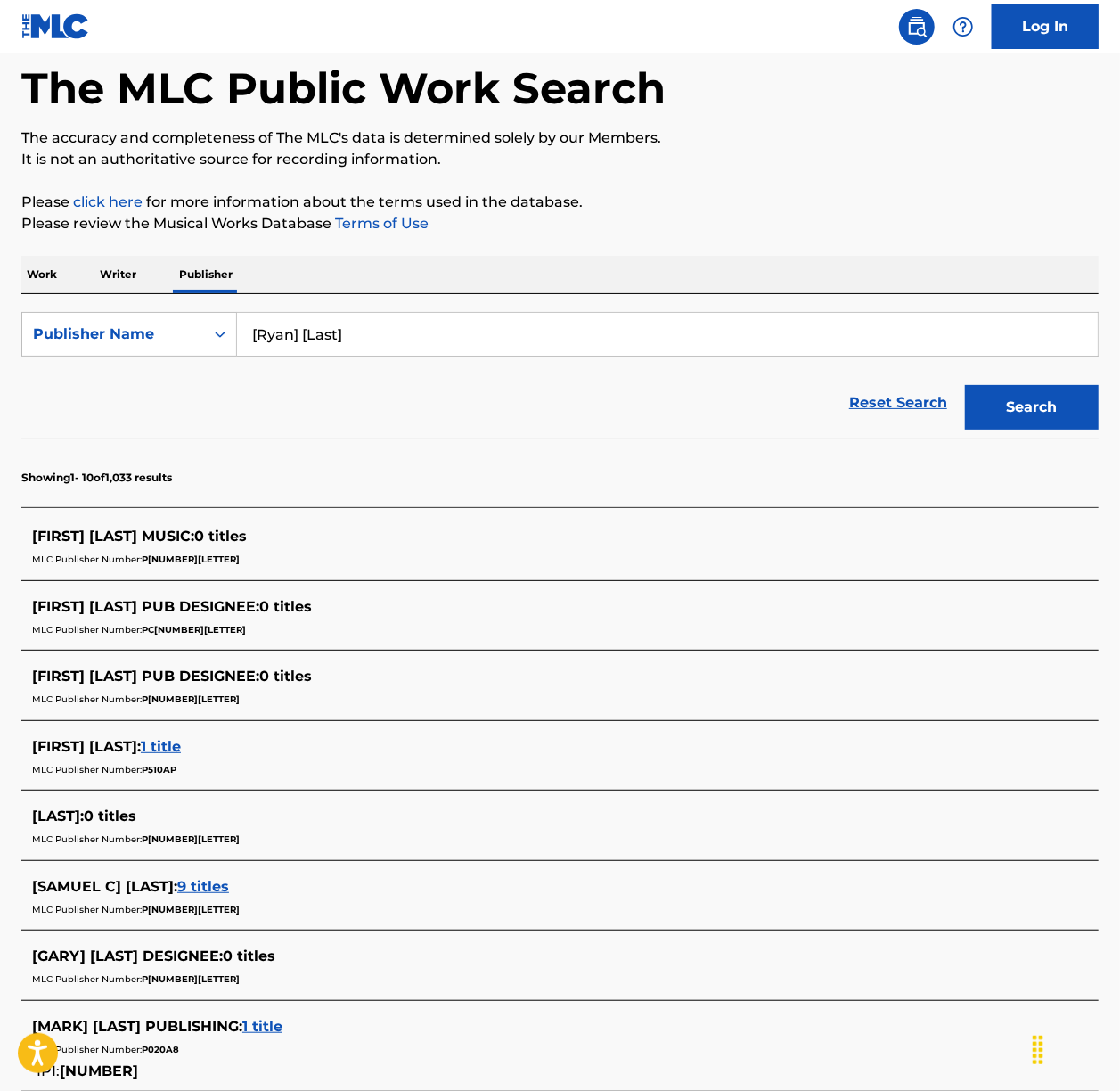 scroll, scrollTop: 0, scrollLeft: 0, axis: both 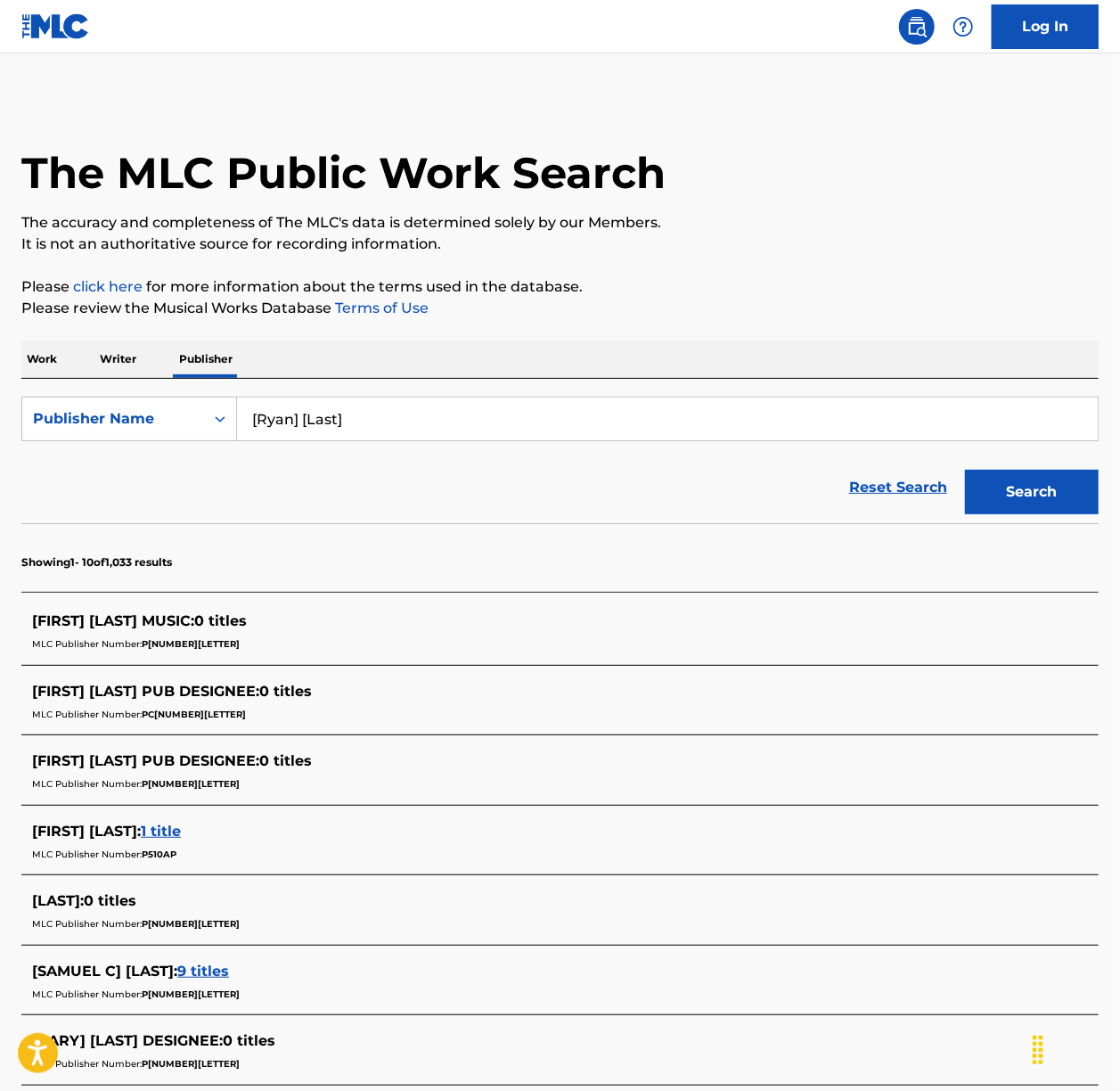 click on "The MLC Public Work Search" at bounding box center (560, 163) 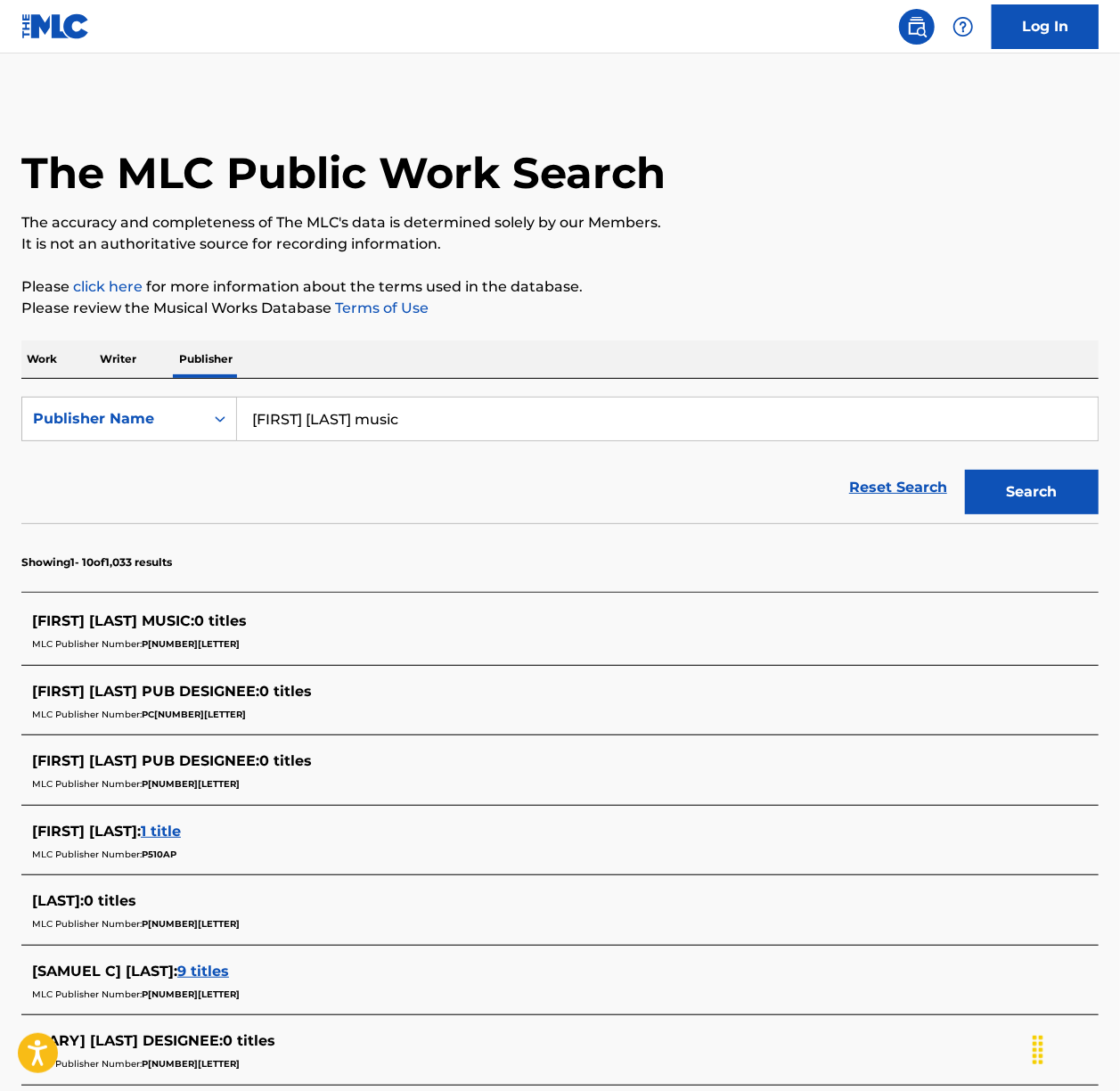click on "[FIRST] [LAST] music" at bounding box center (667, 419) 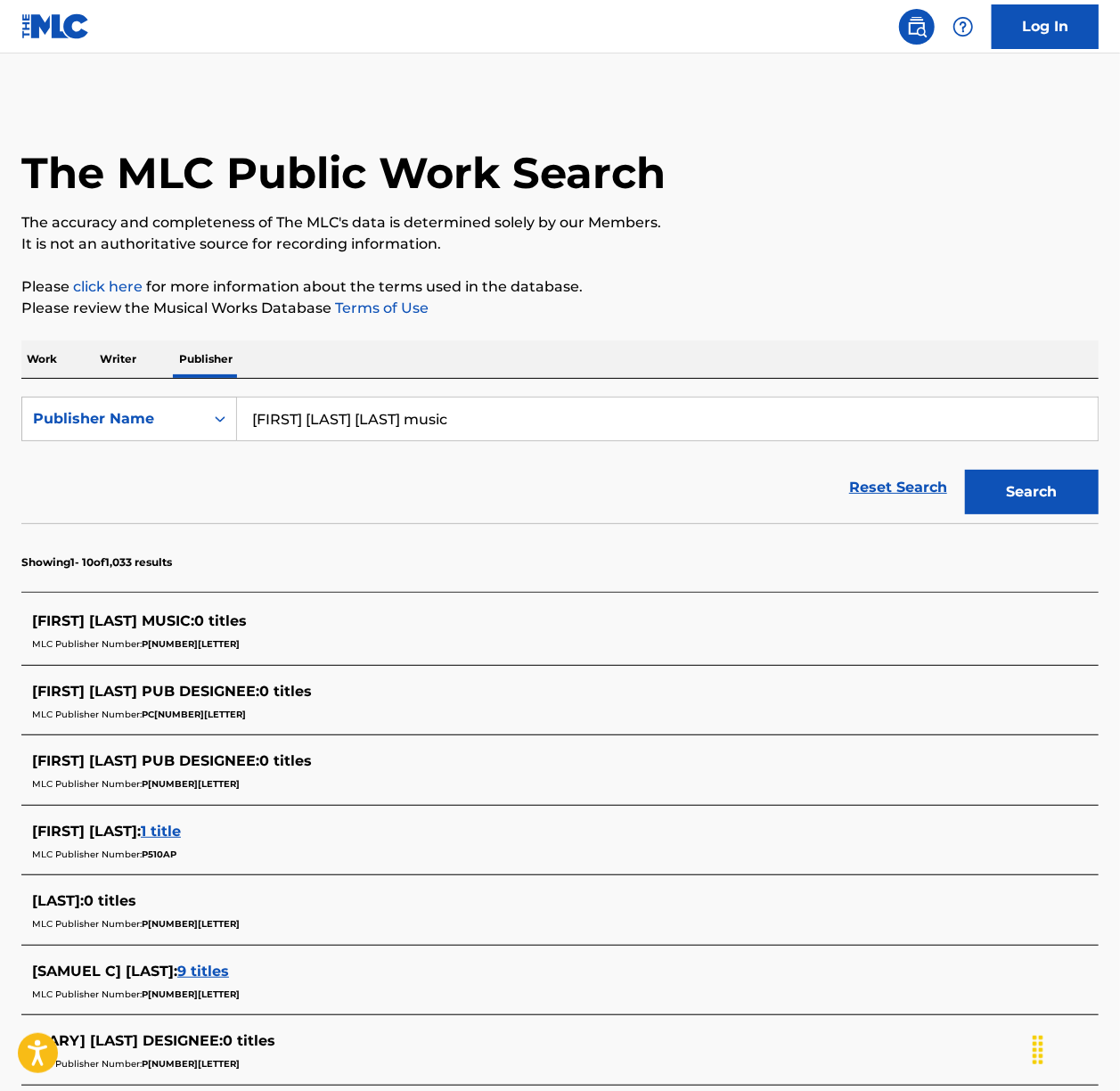 click on "[FIRST] [LAST] [LAST] music" at bounding box center [667, 419] 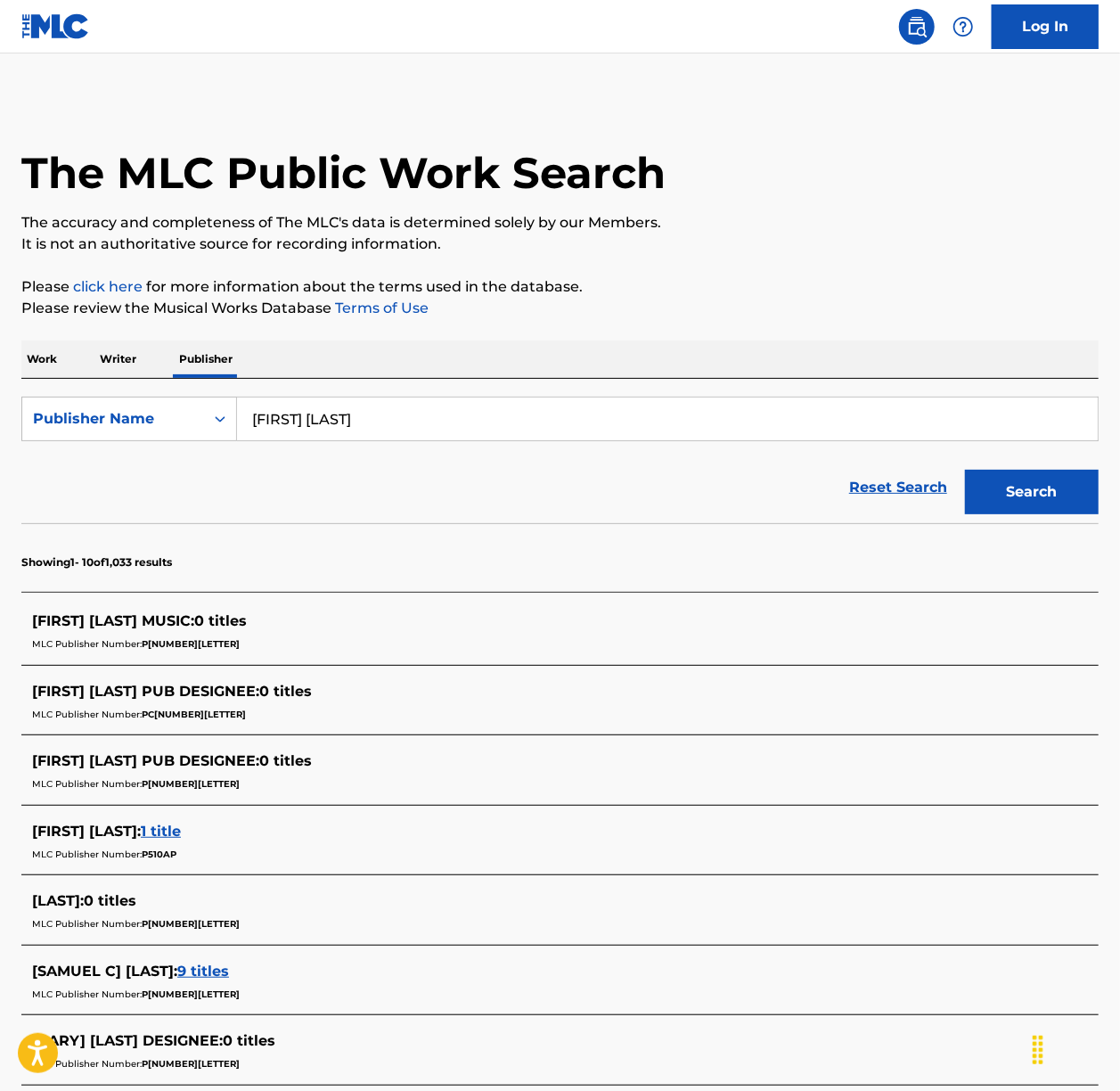 type on "[FIRST] [LAST]" 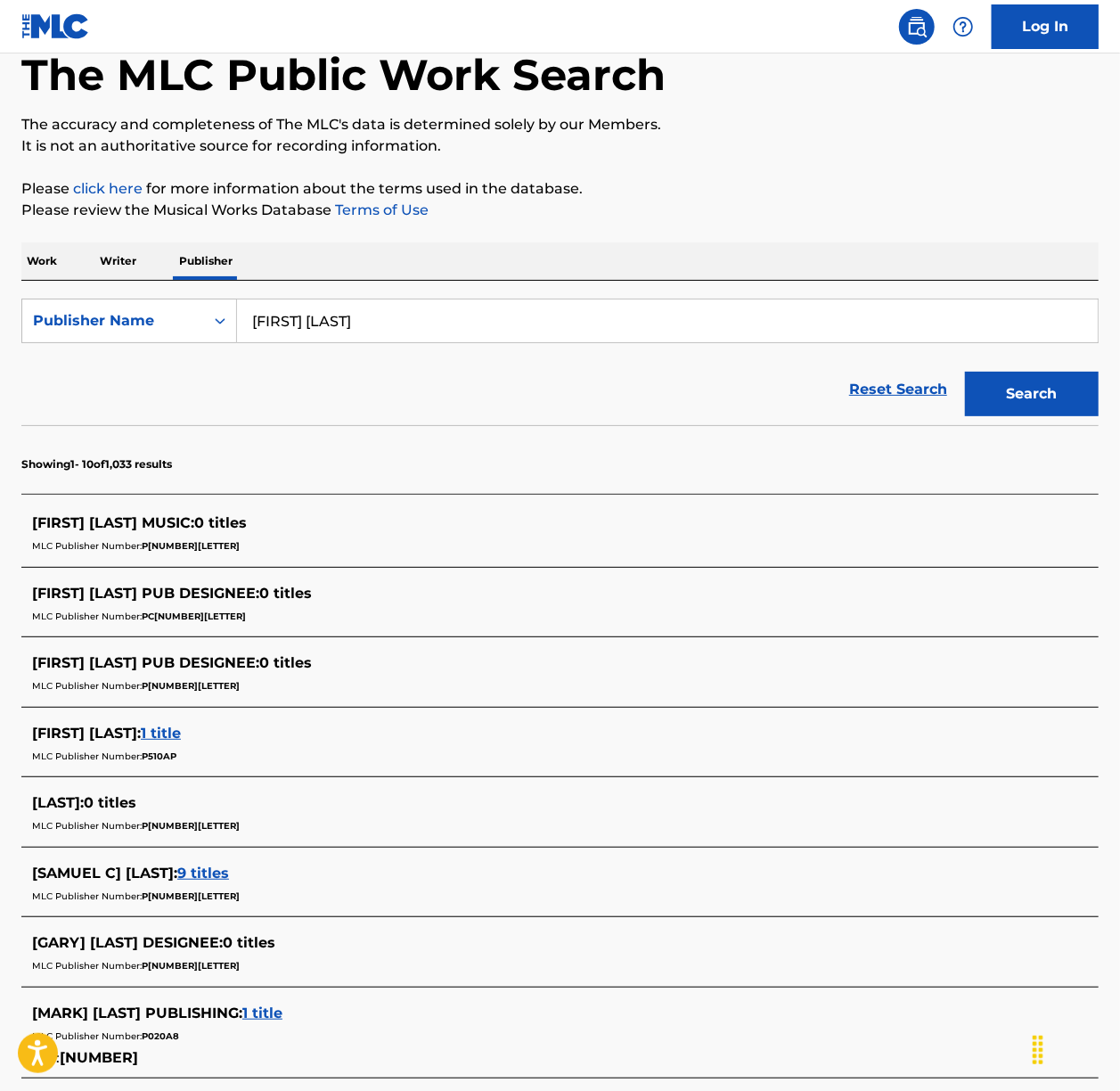scroll, scrollTop: 217, scrollLeft: 0, axis: vertical 